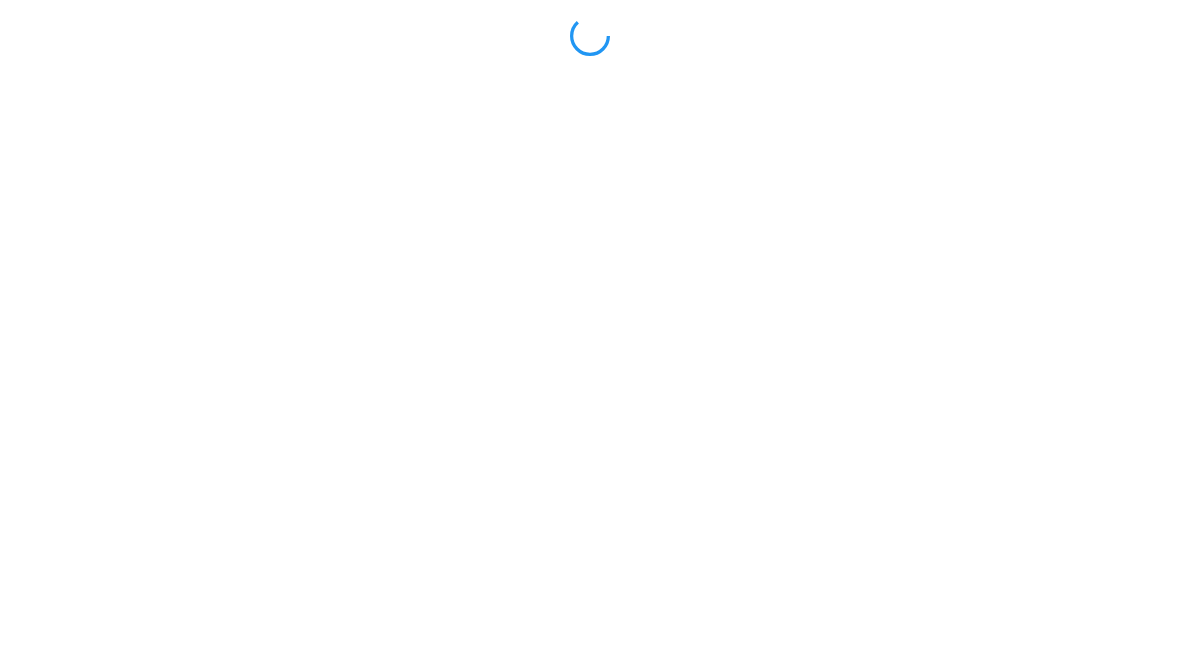 scroll, scrollTop: 0, scrollLeft: 0, axis: both 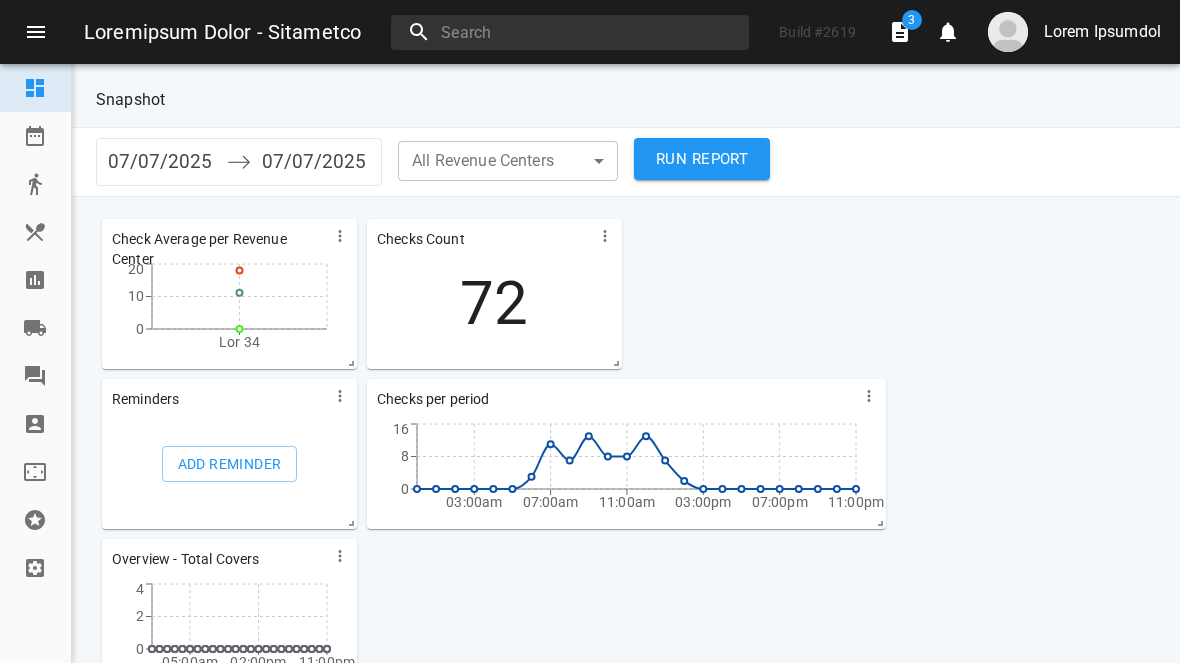click on "Takeout" at bounding box center (35, 184) 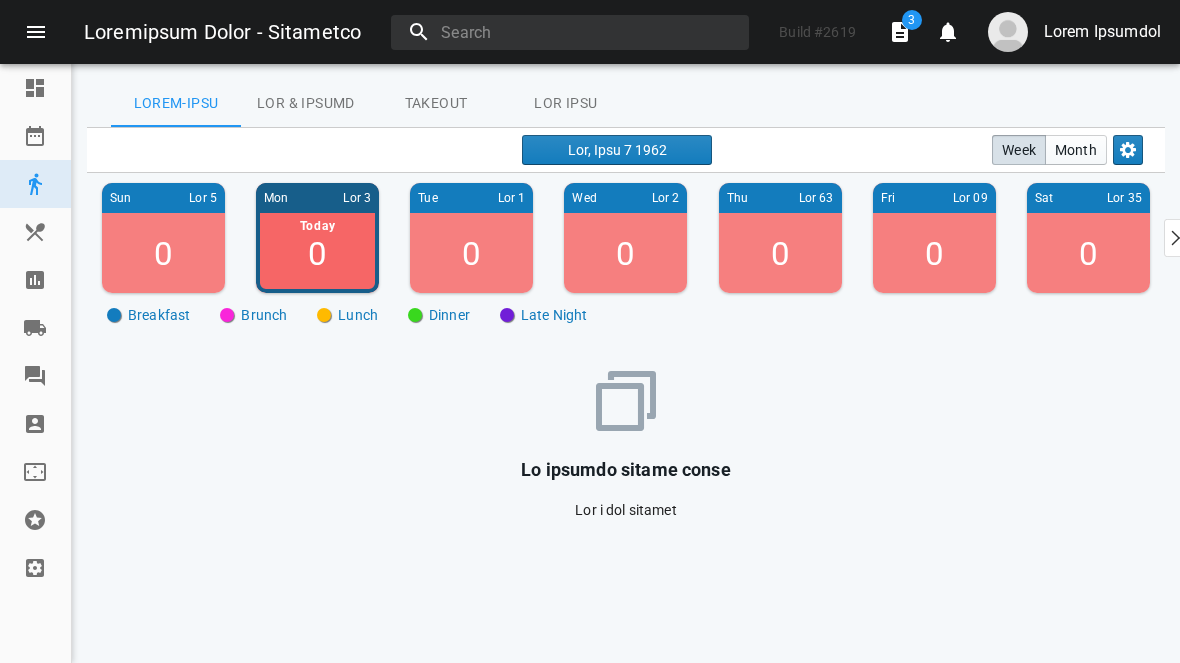 click at bounding box center [44, 280] 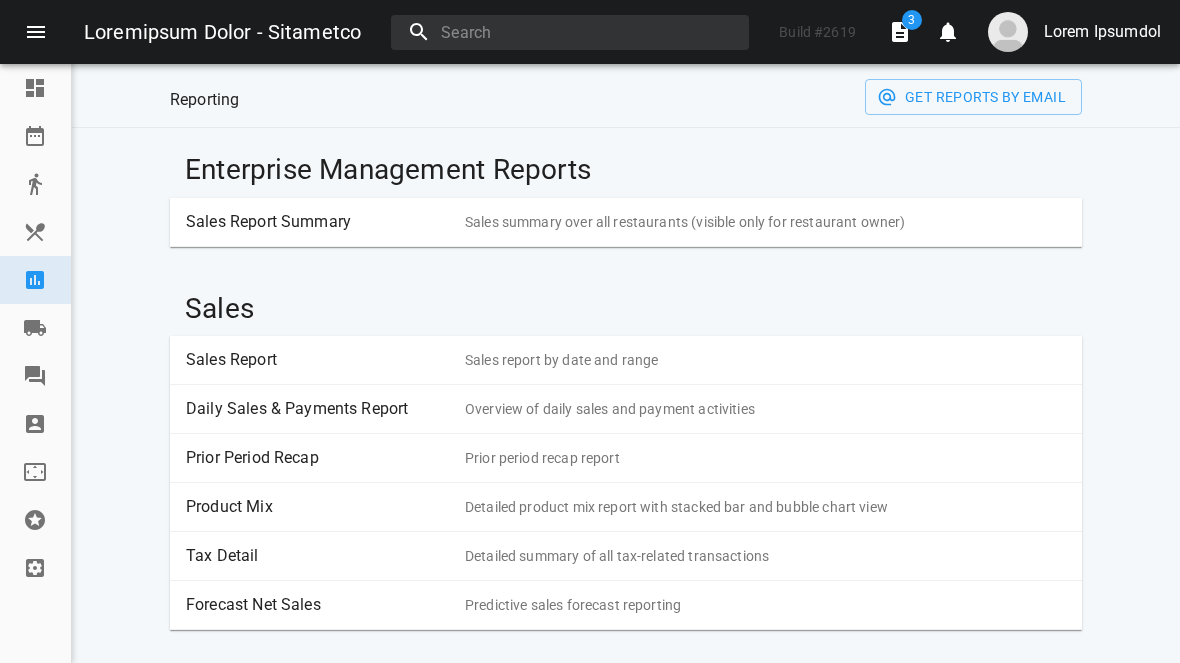 click on "Sales report by date and range" at bounding box center (765, 360) 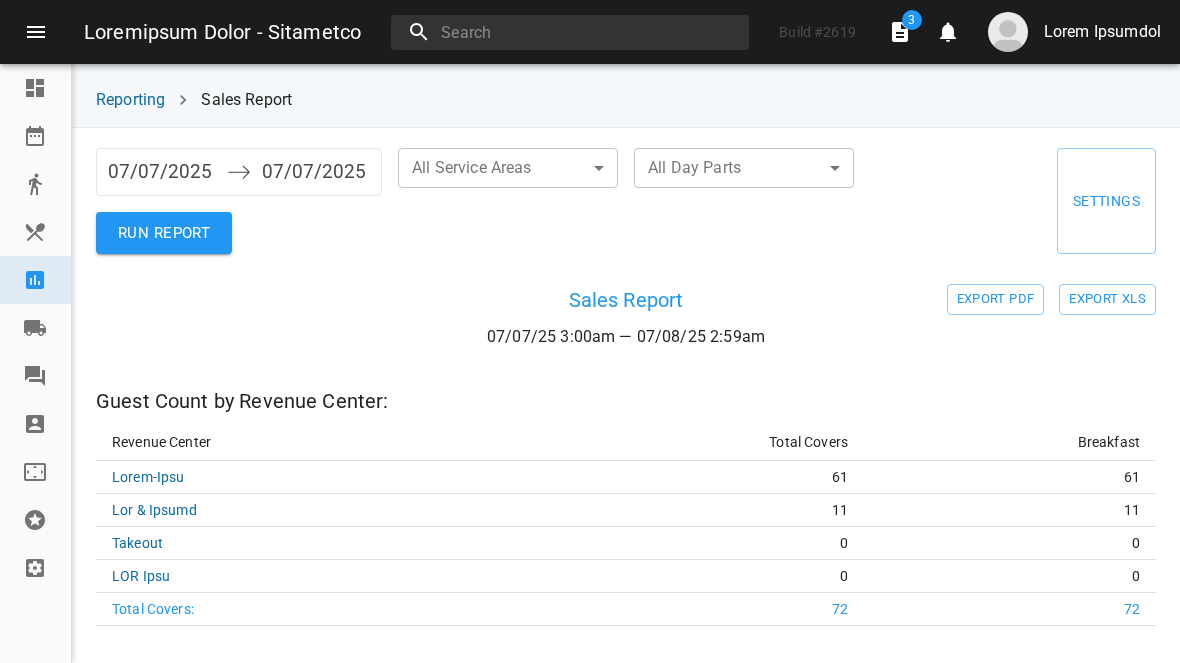 click on "07/07/2025" at bounding box center (162, 172) 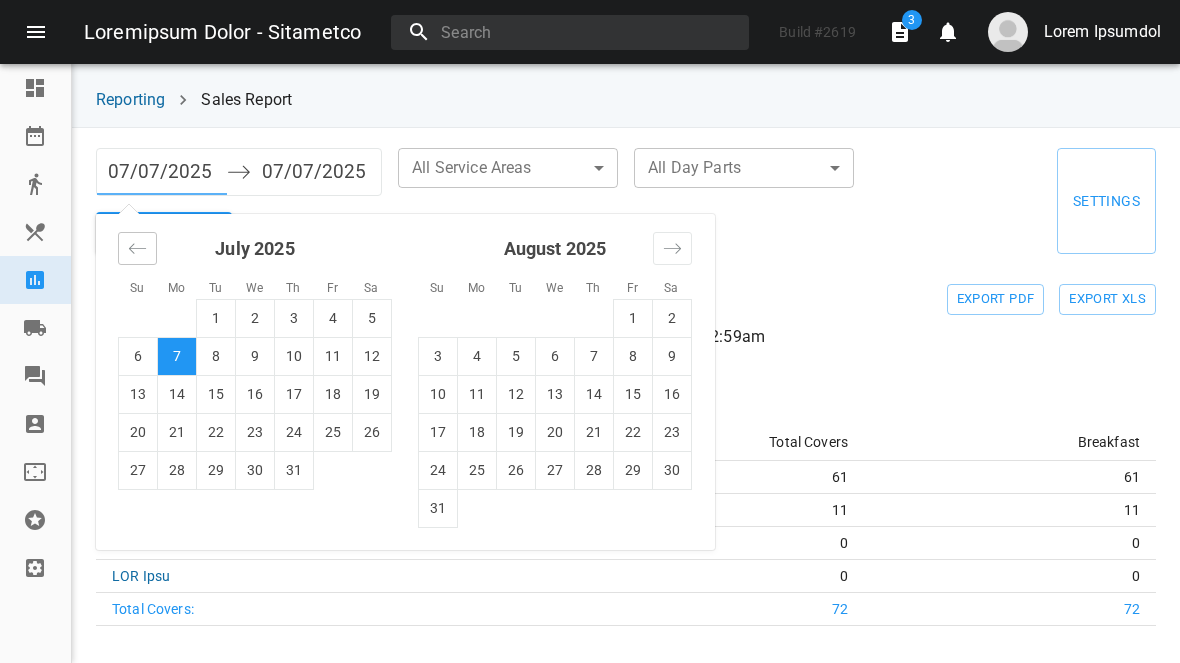 click at bounding box center [137, 248] 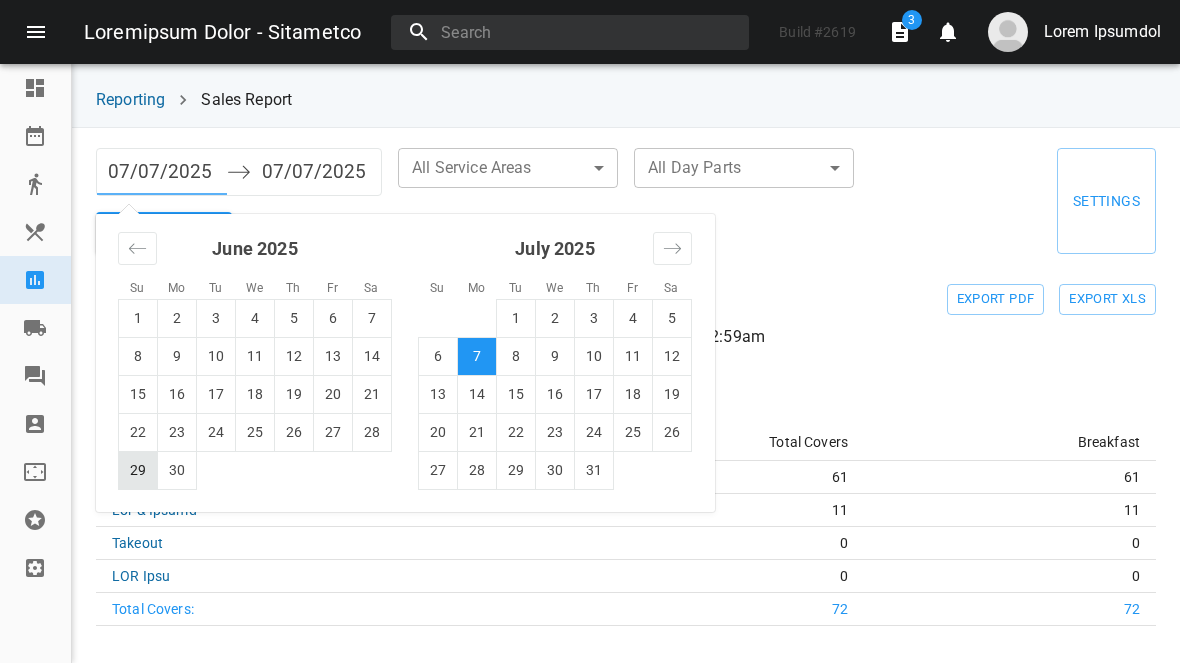 click on "29" at bounding box center (138, 470) 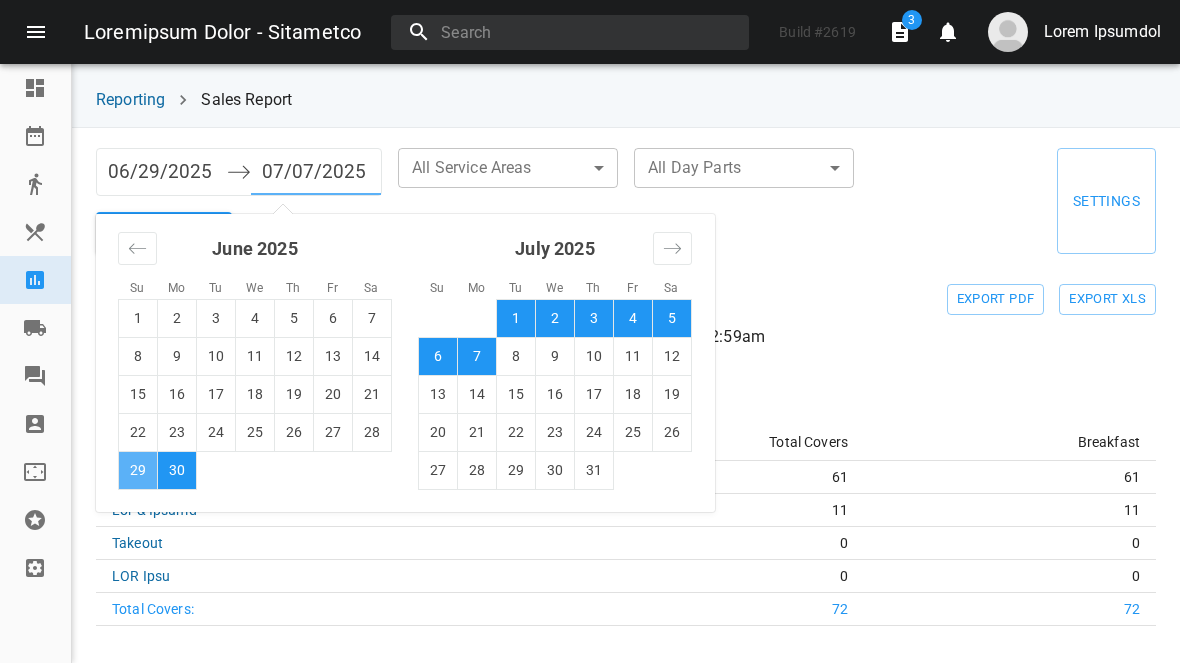 click on "29" at bounding box center (138, 470) 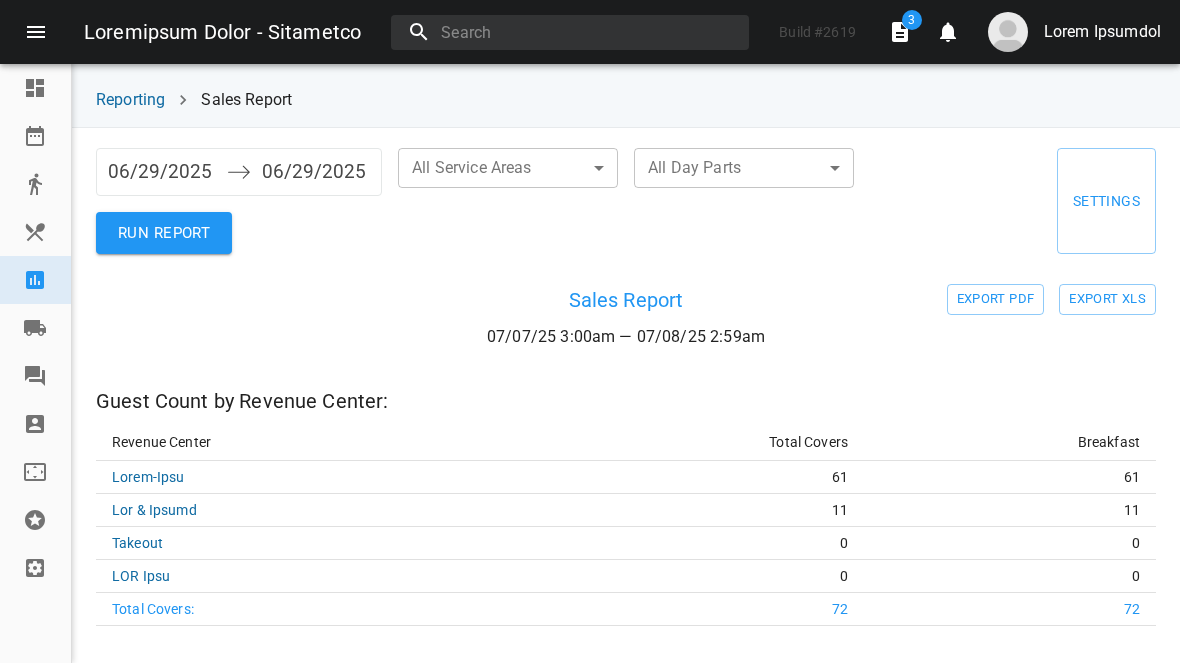 click on "RUN REPORT" at bounding box center (164, 233) 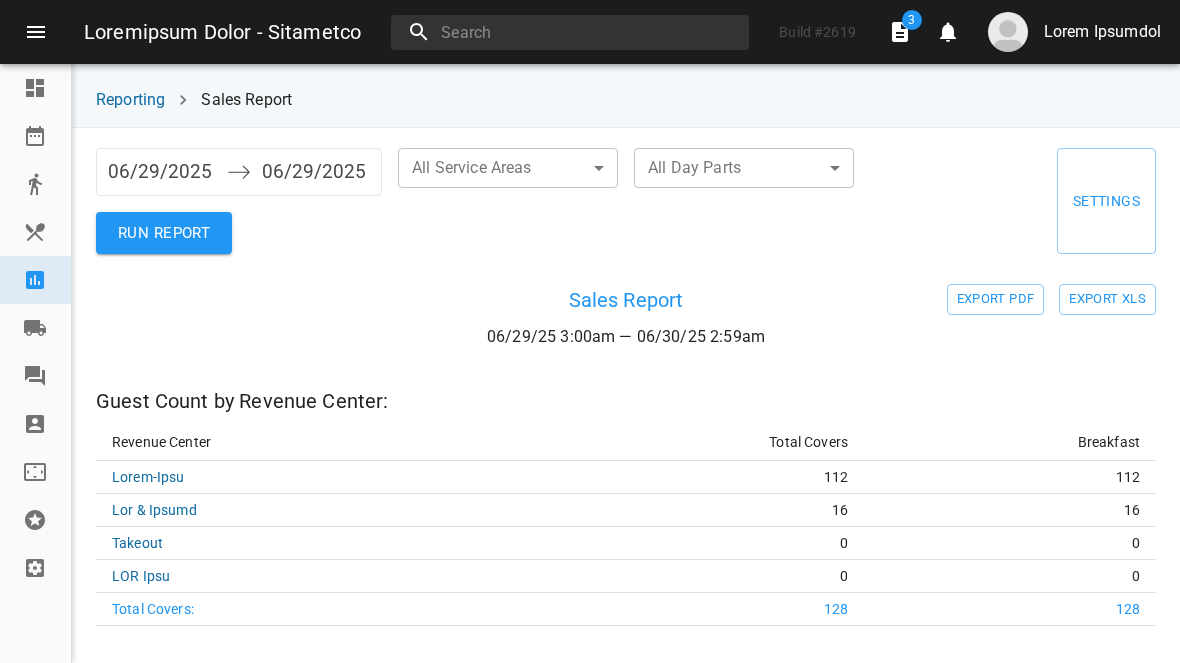 scroll, scrollTop: 0, scrollLeft: 0, axis: both 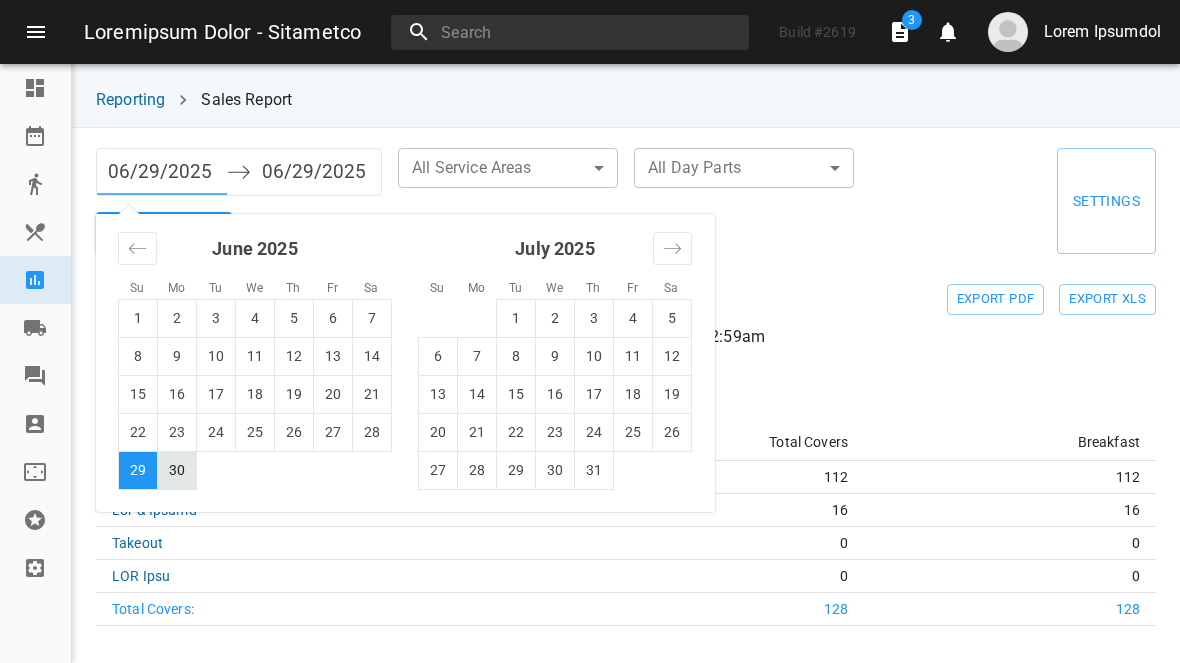 click on "30" at bounding box center (177, 470) 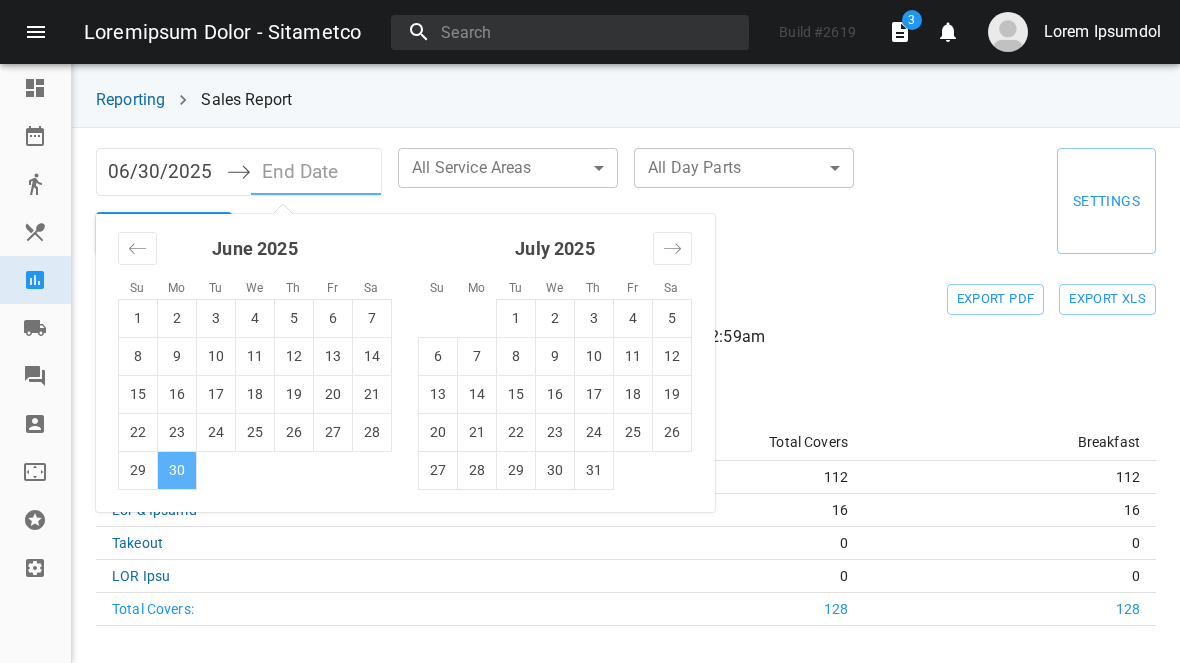 click on "30" at bounding box center (177, 470) 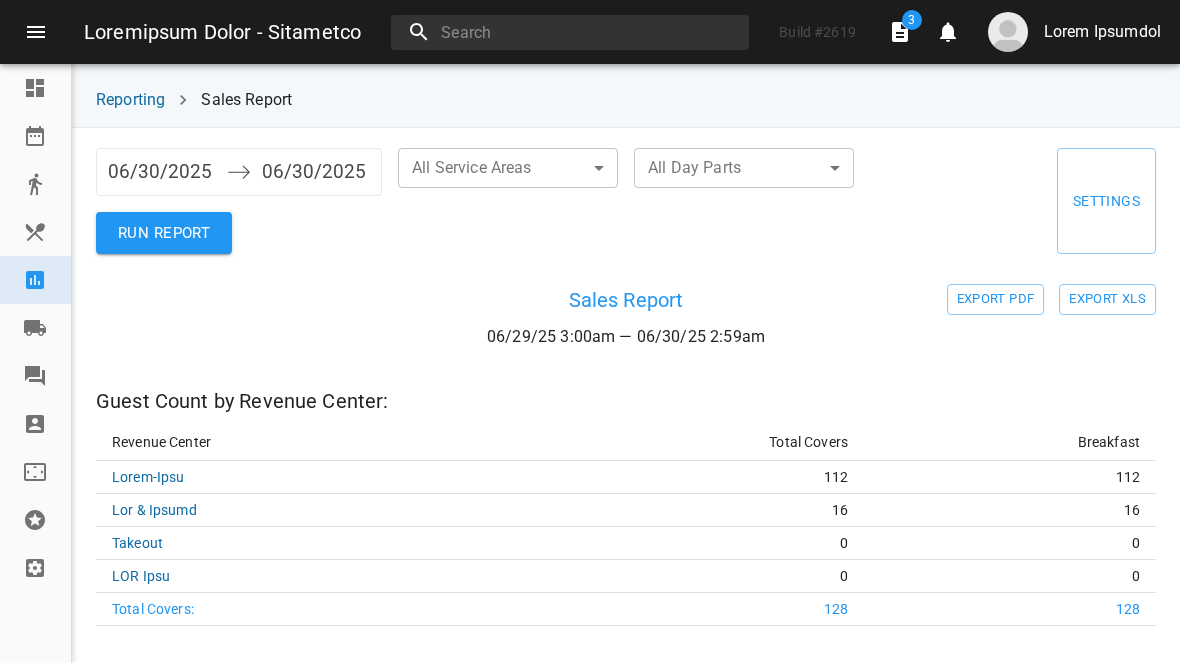 click on "RUN REPORT" at bounding box center (164, 233) 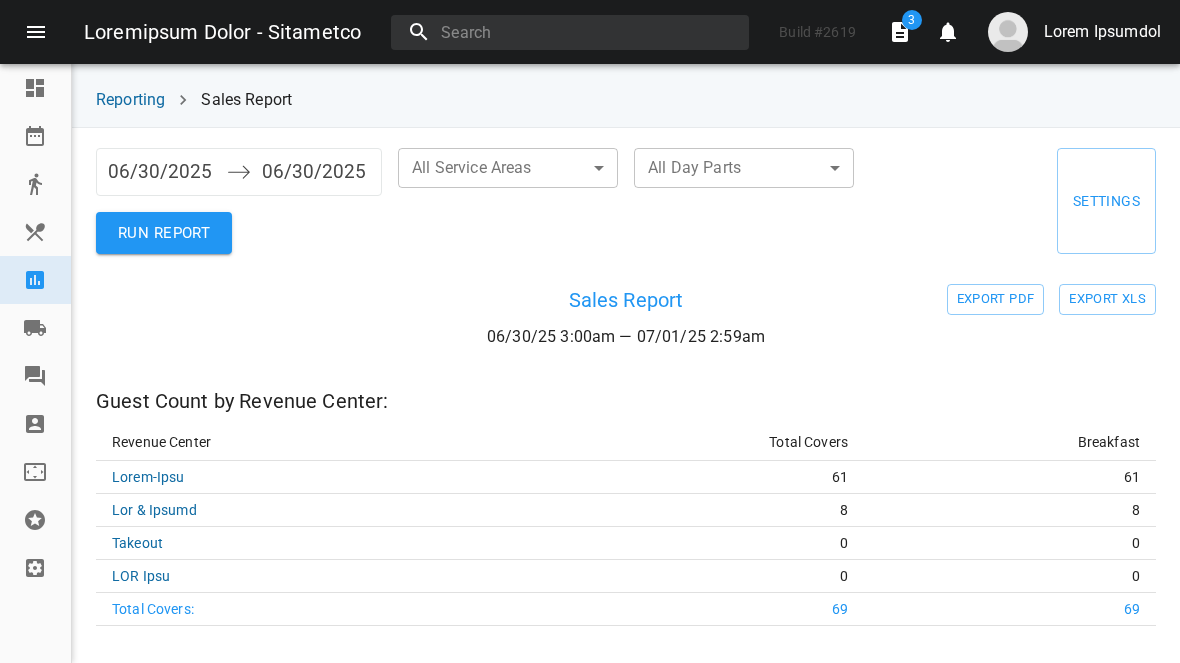 scroll, scrollTop: 0, scrollLeft: 0, axis: both 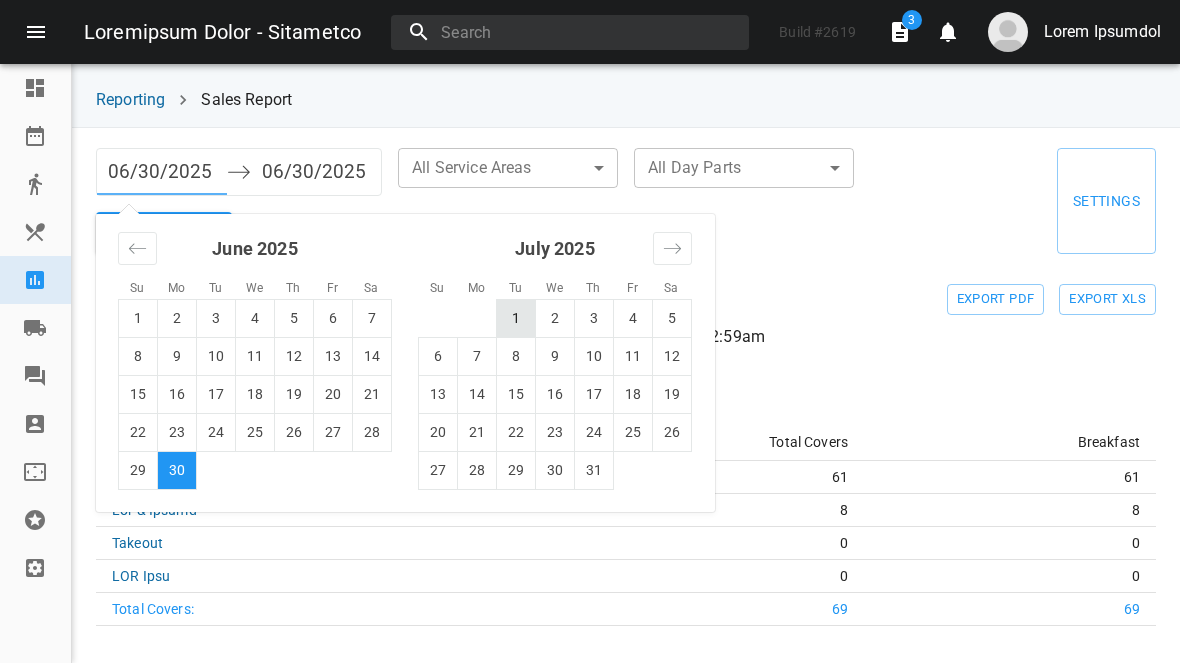 click on "1" at bounding box center [516, 318] 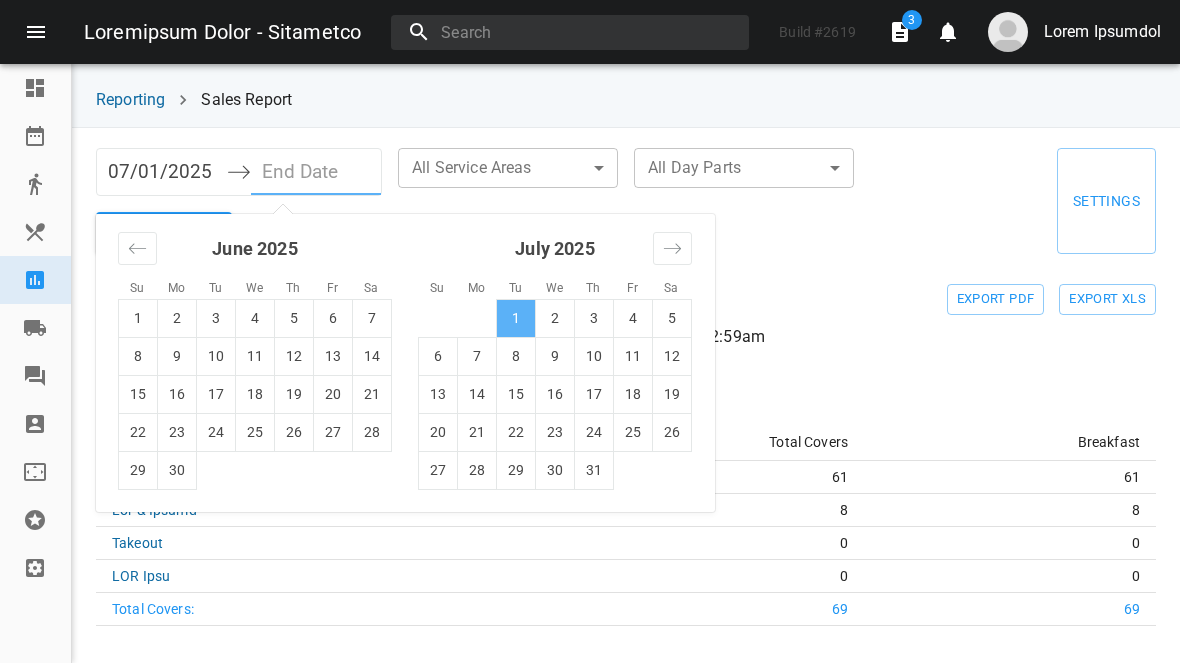 click on "1" at bounding box center [516, 318] 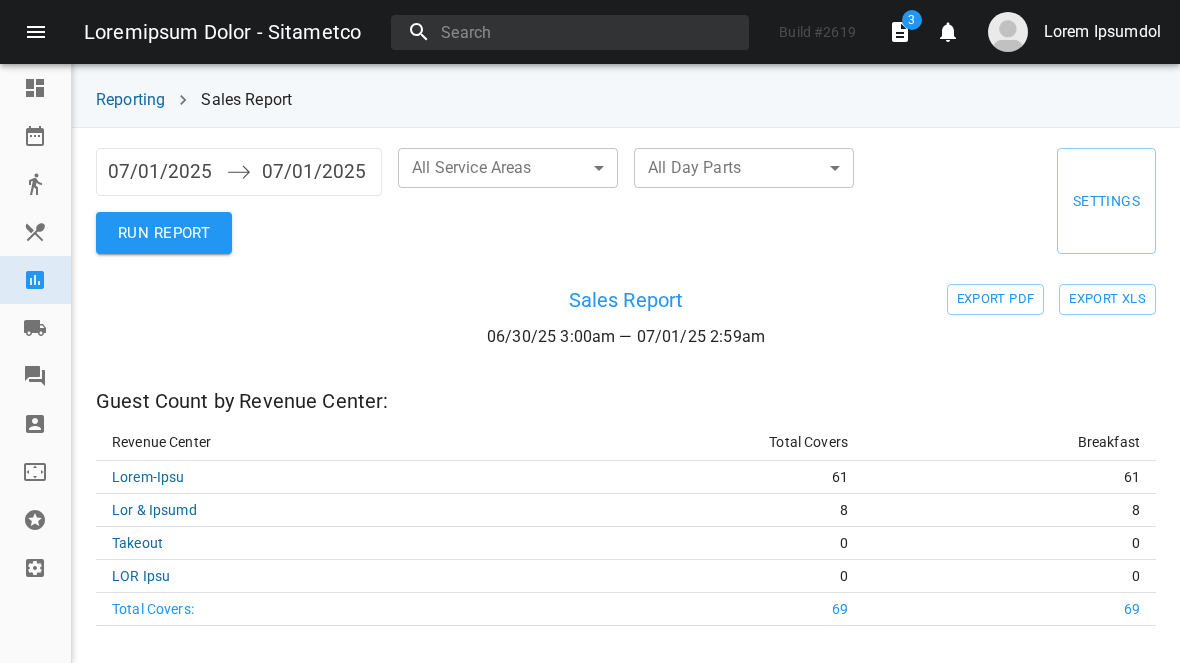 click on "RUN REPORT" at bounding box center [164, 233] 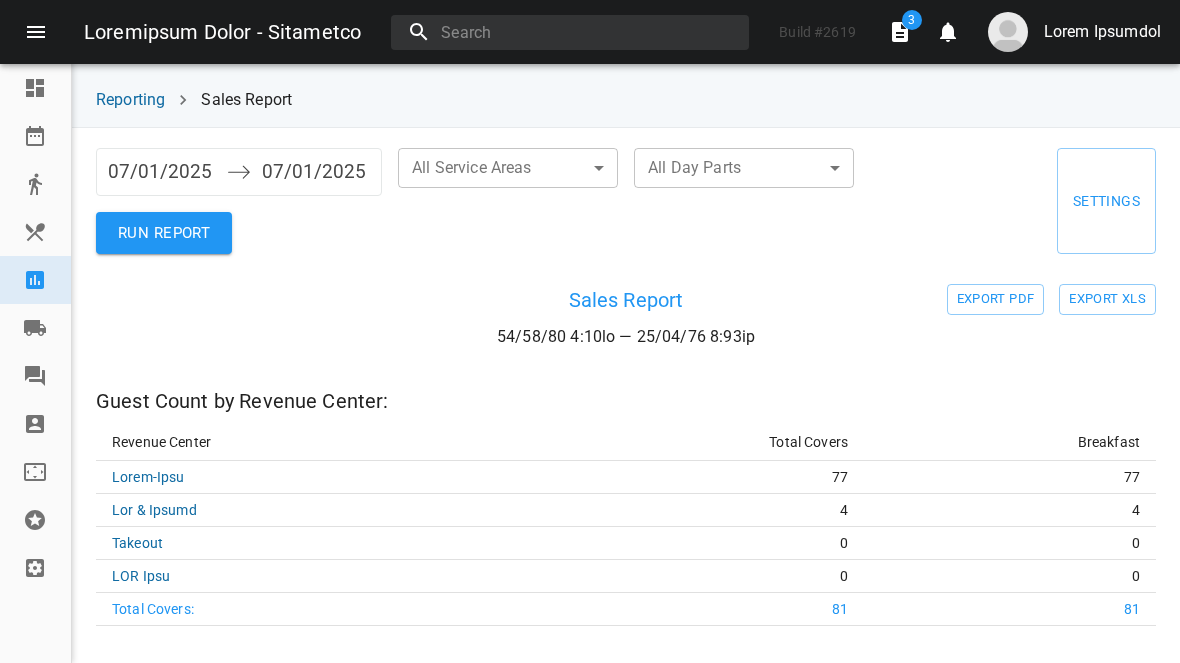 scroll, scrollTop: 0, scrollLeft: 0, axis: both 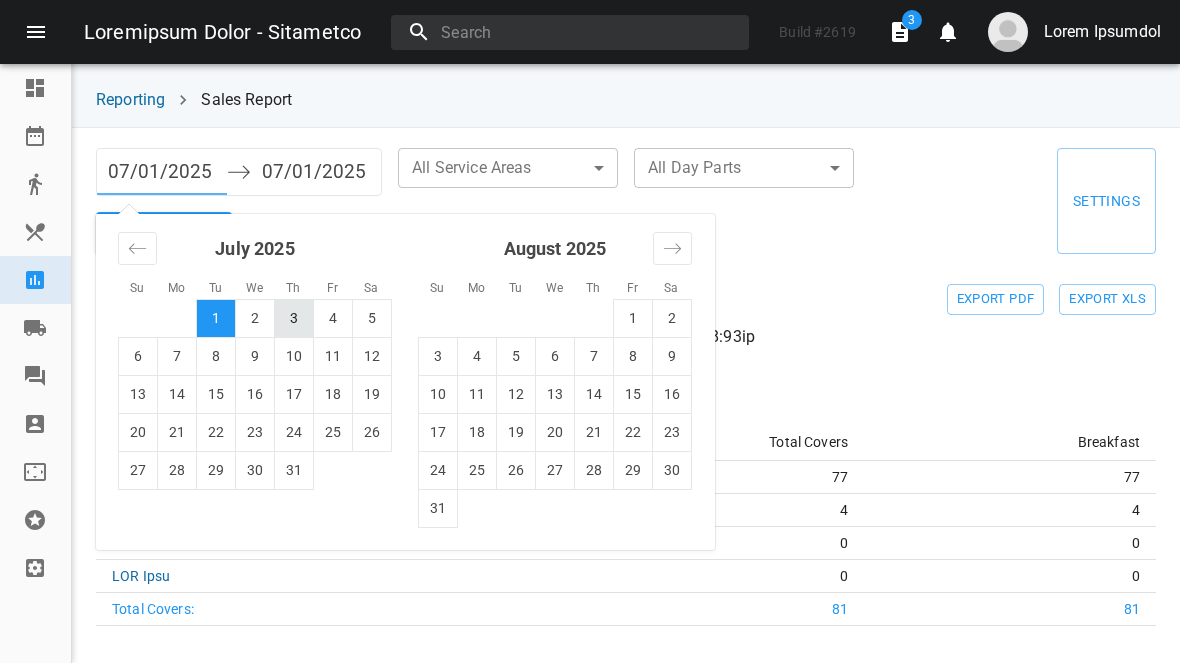 click on "3" at bounding box center (294, 318) 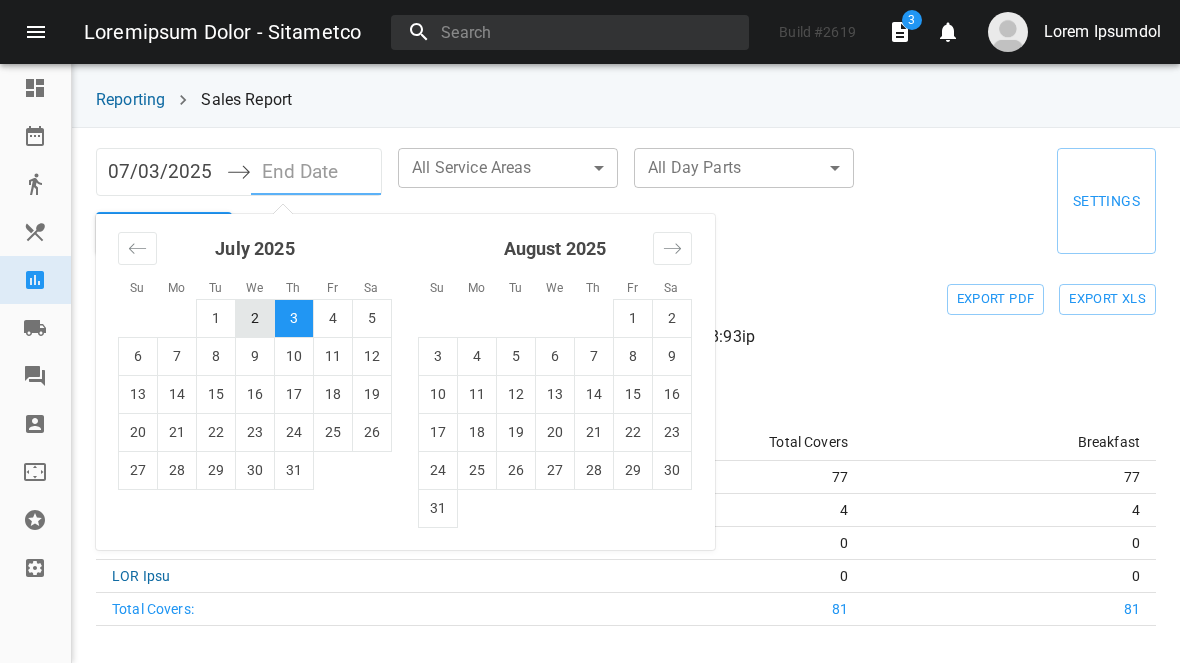 click on "2" at bounding box center (255, 318) 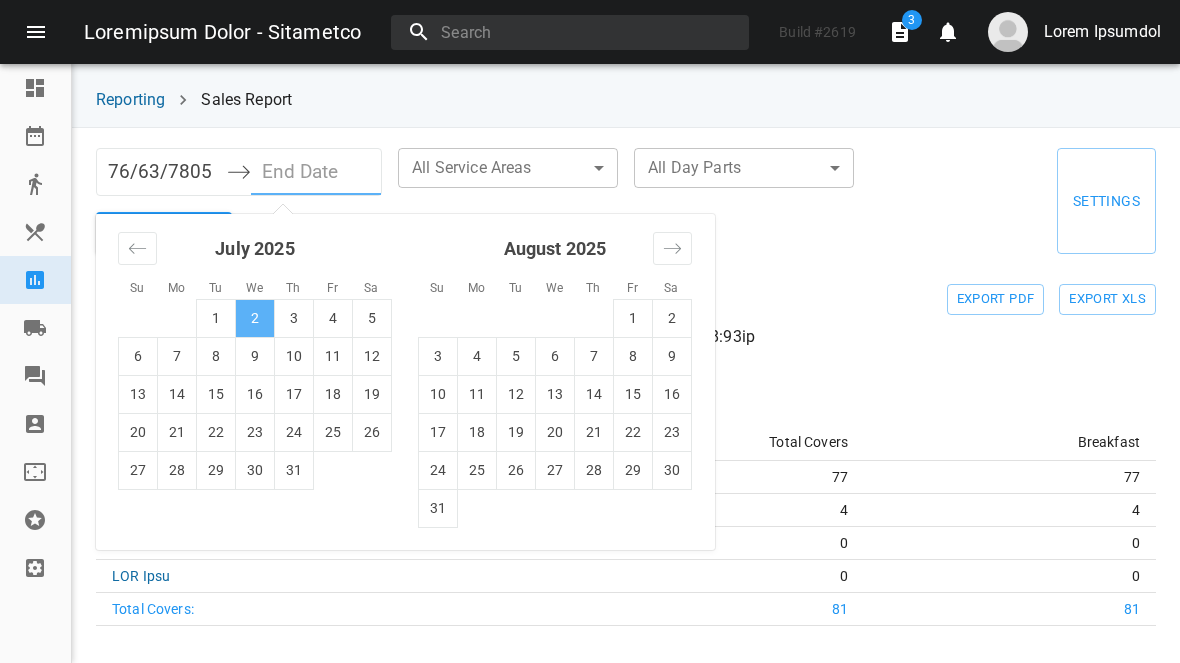 click on "2" at bounding box center (255, 318) 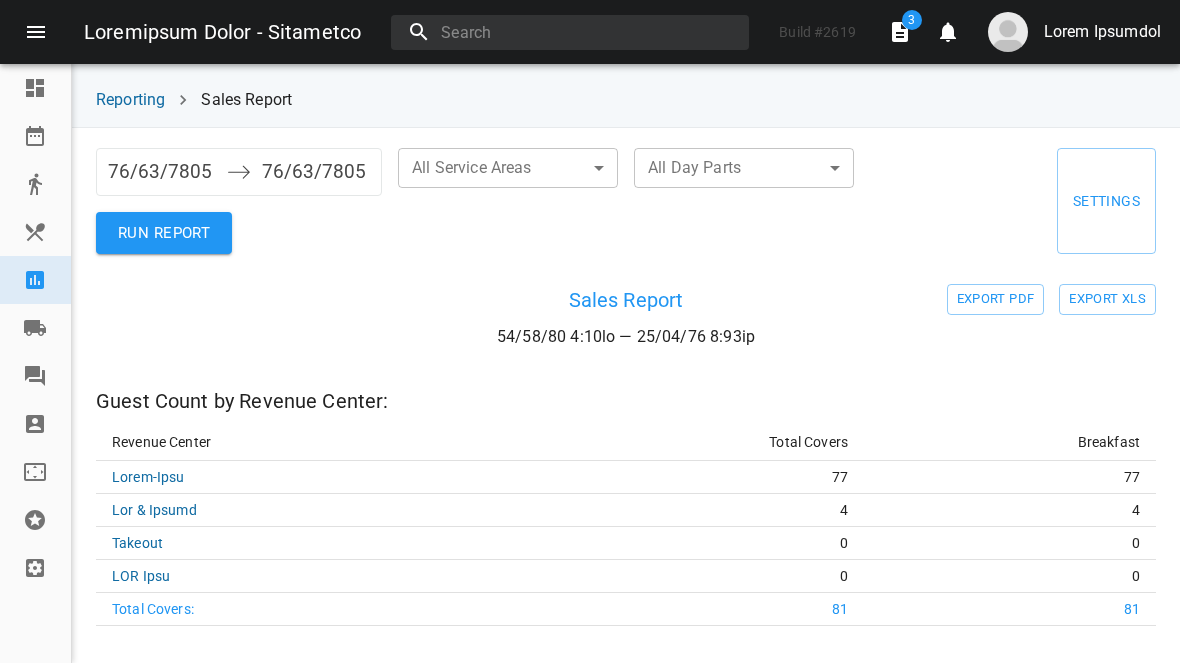 click on "RUN REPORT" at bounding box center [164, 233] 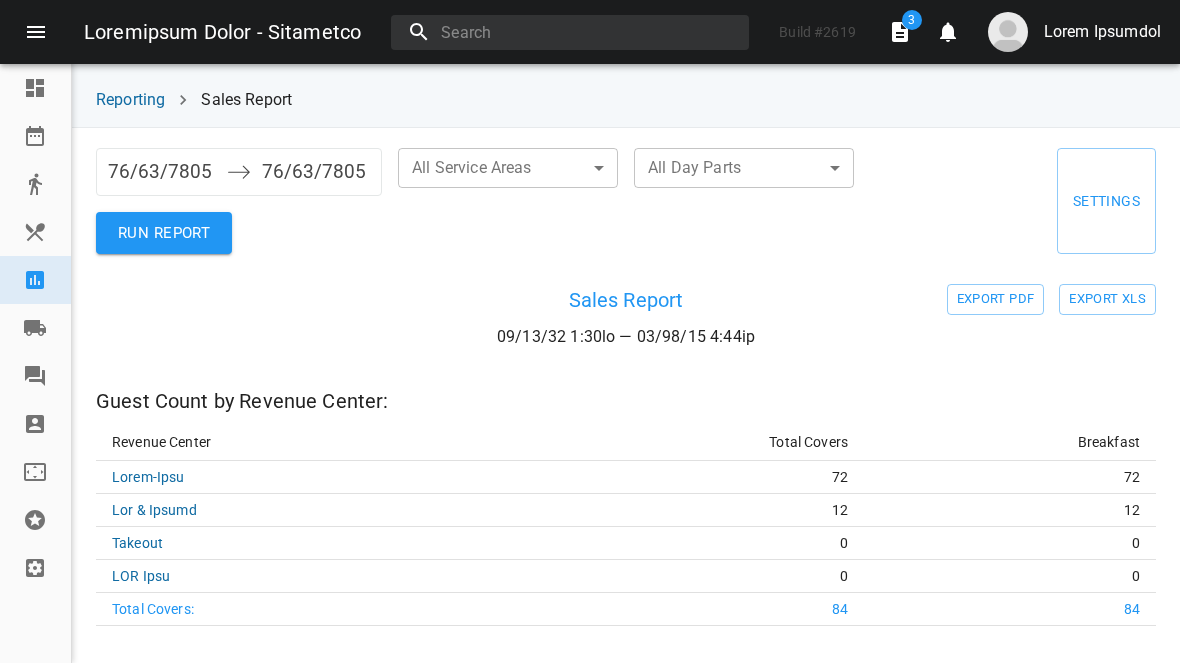 scroll, scrollTop: 0, scrollLeft: 0, axis: both 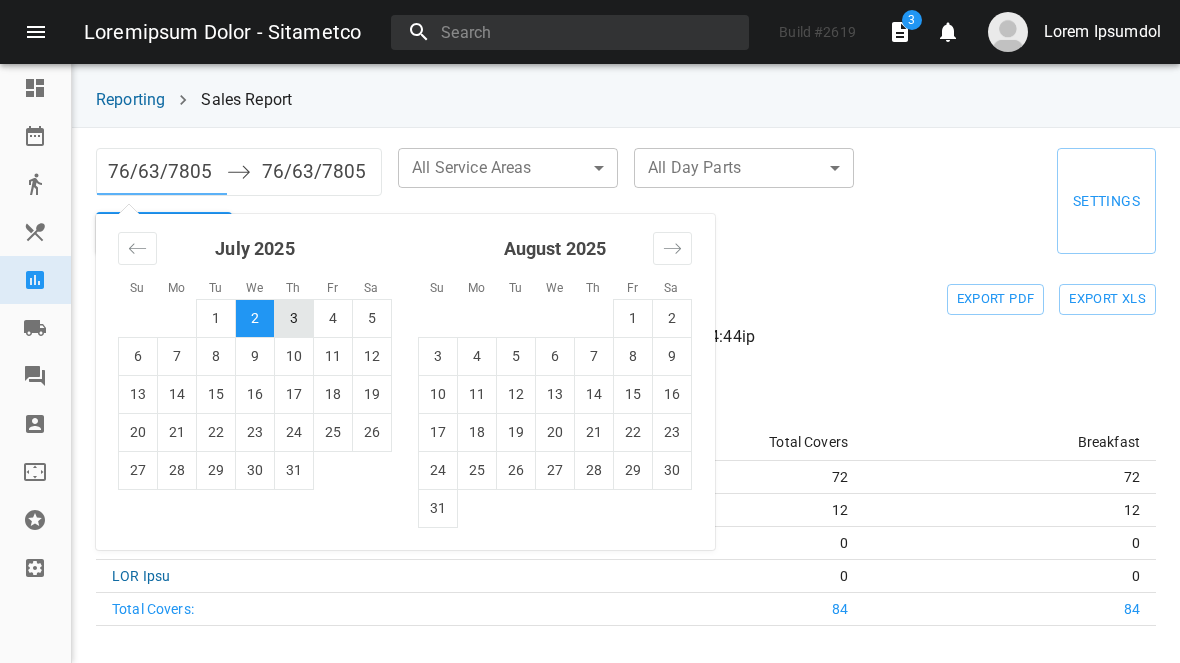 click on "3" at bounding box center (294, 318) 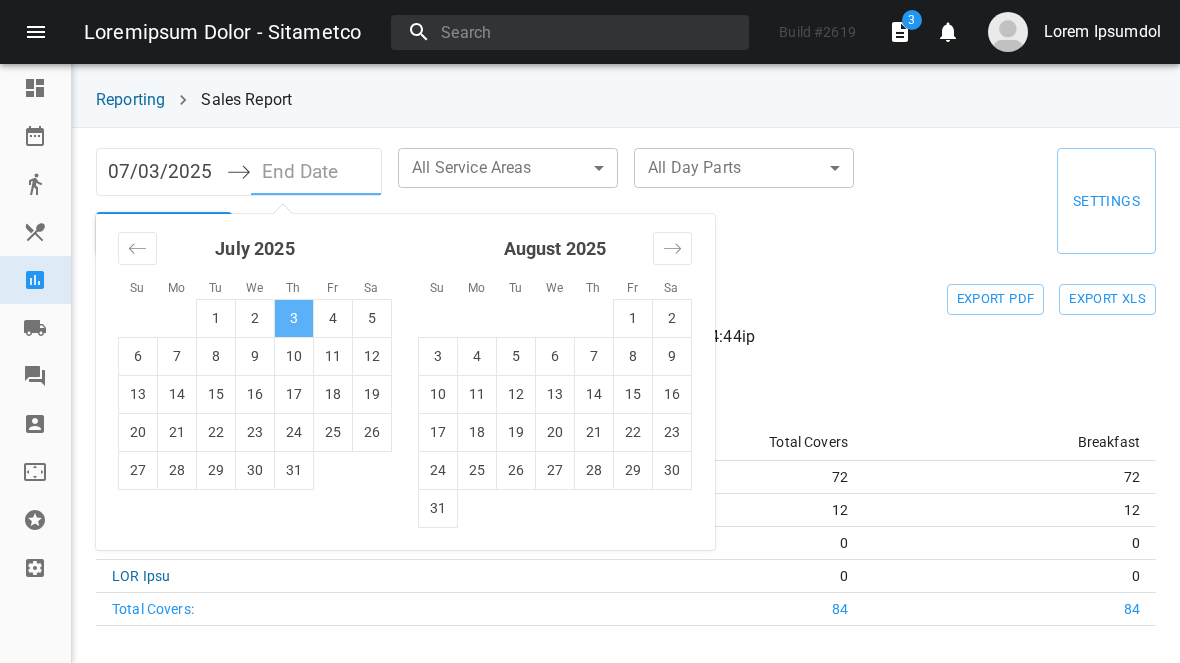click on "3" at bounding box center [294, 318] 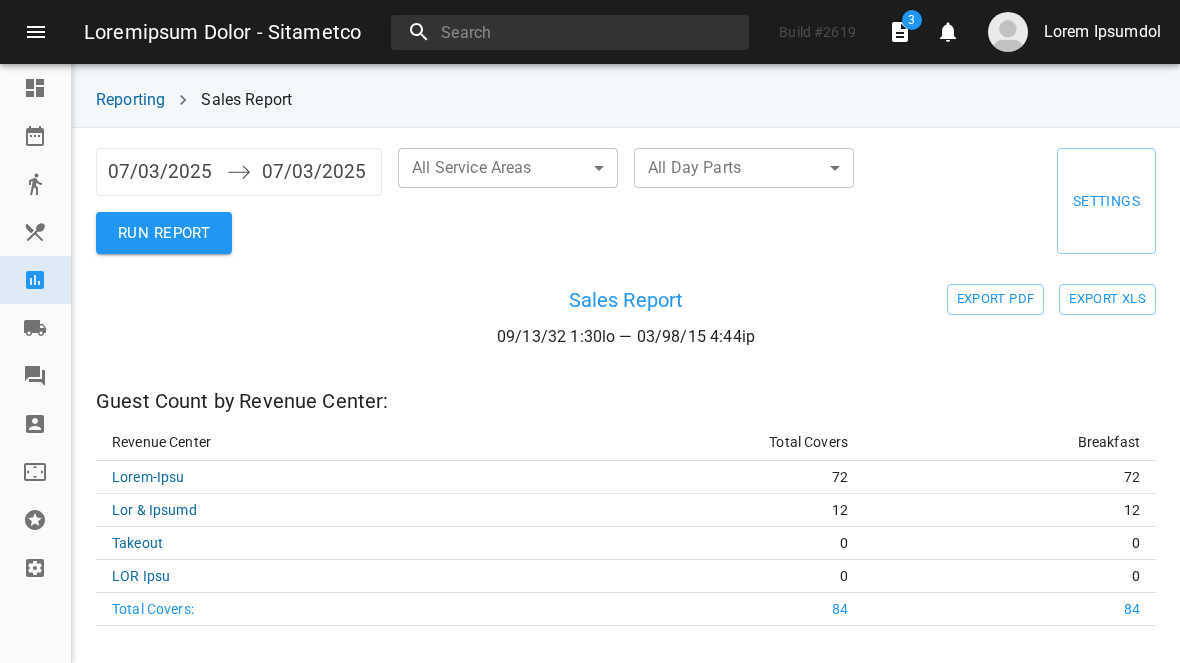 click on "RUN REPORT" at bounding box center (164, 233) 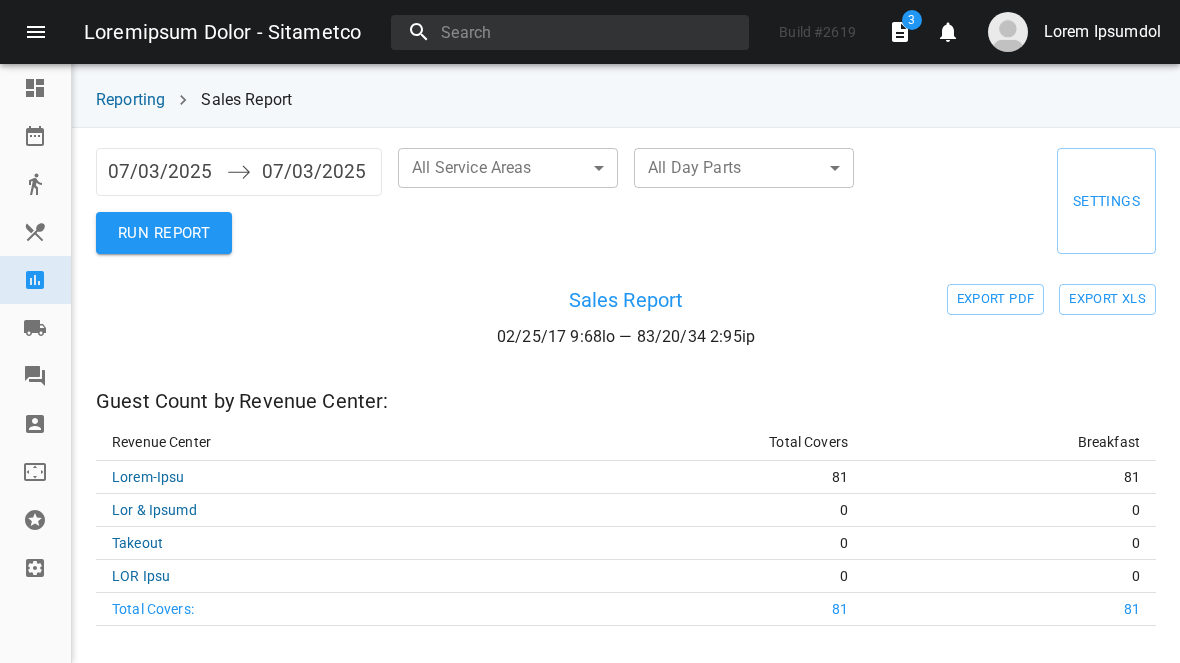 scroll, scrollTop: 0, scrollLeft: 0, axis: both 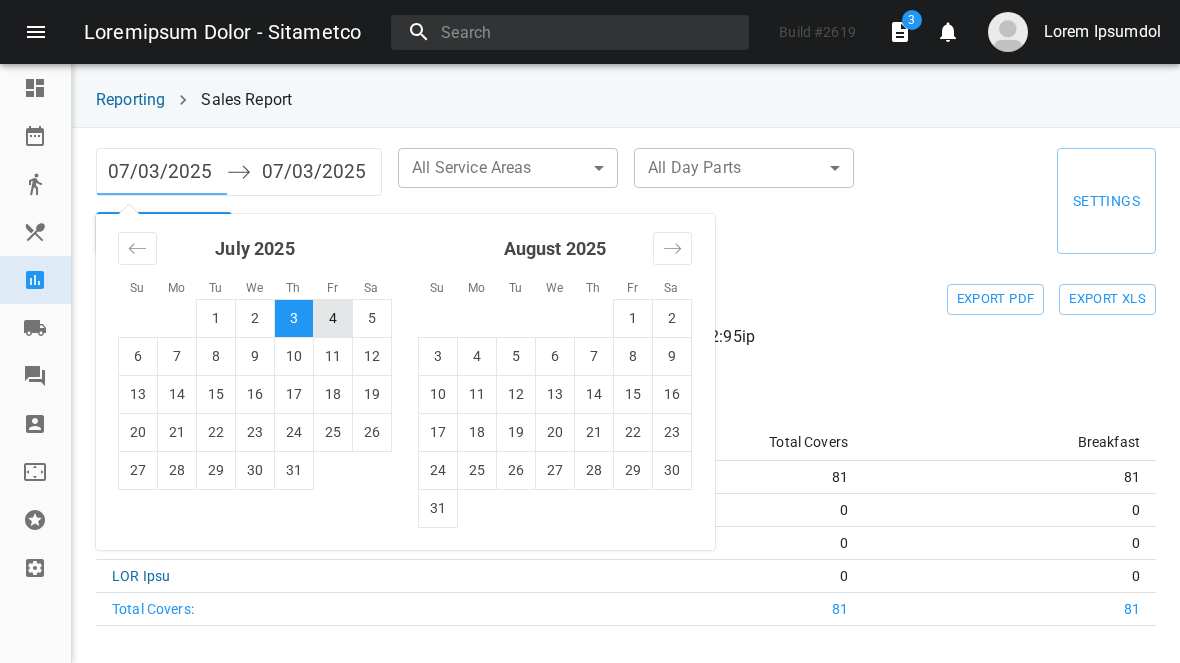 click on "4" at bounding box center (333, 318) 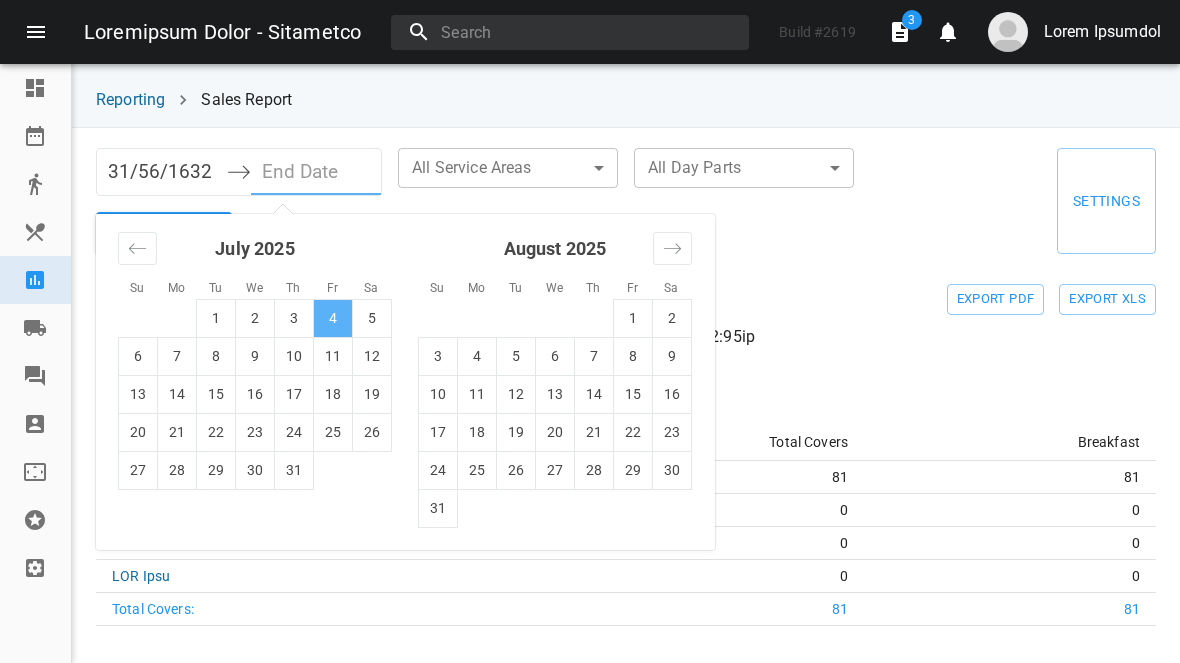 click on "4" at bounding box center [333, 318] 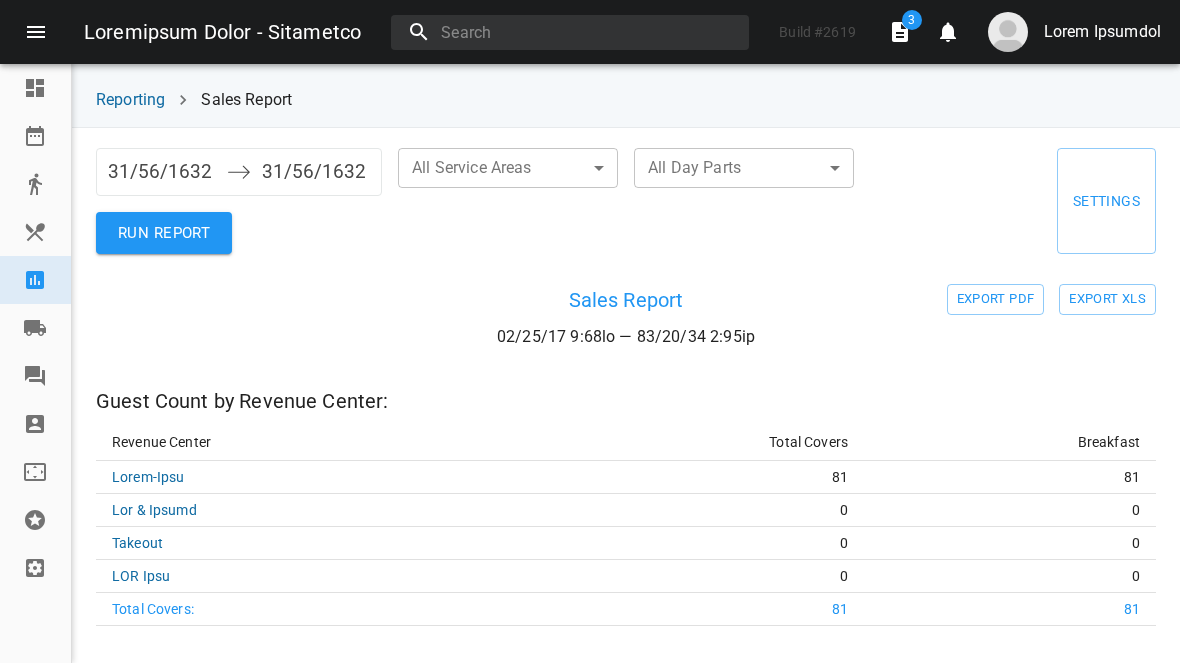 click on "RUN REPORT" at bounding box center [164, 233] 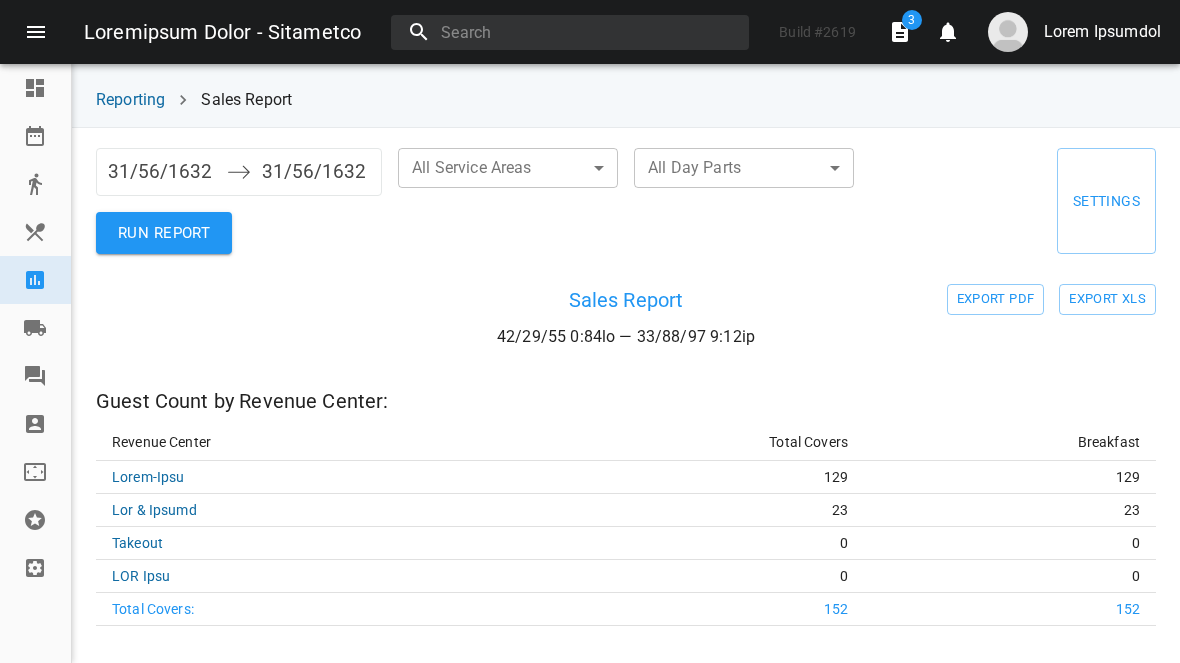 scroll, scrollTop: 0, scrollLeft: 0, axis: both 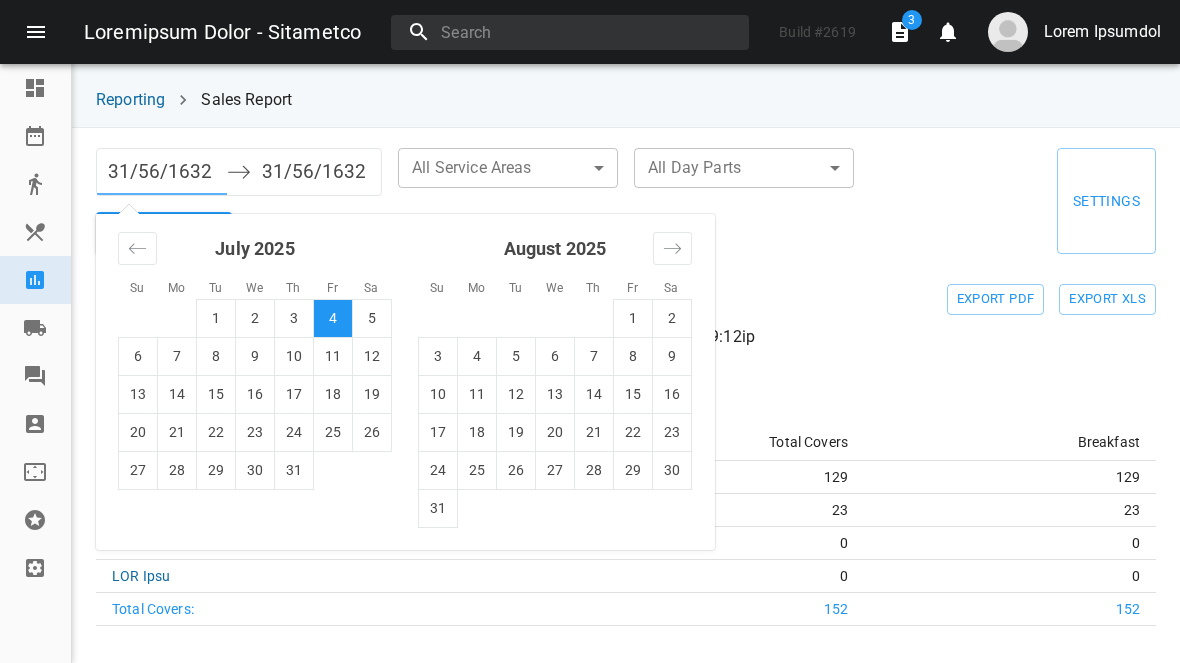 click on "31/56/1632" at bounding box center [162, 172] 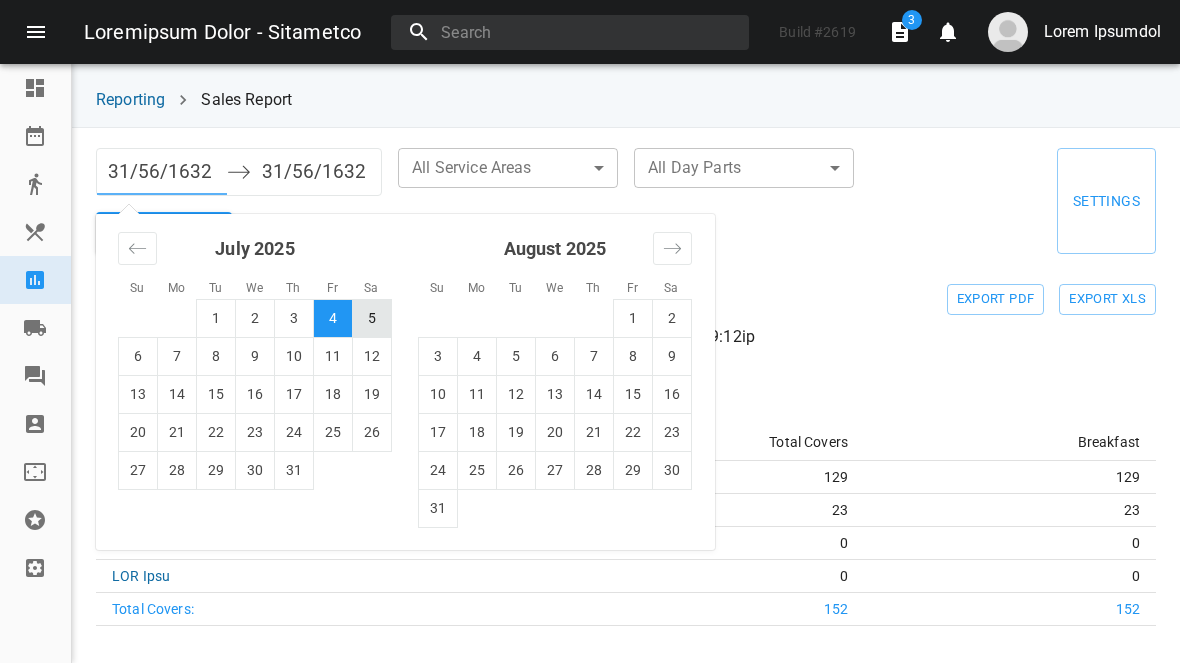 click on "5" at bounding box center (372, 318) 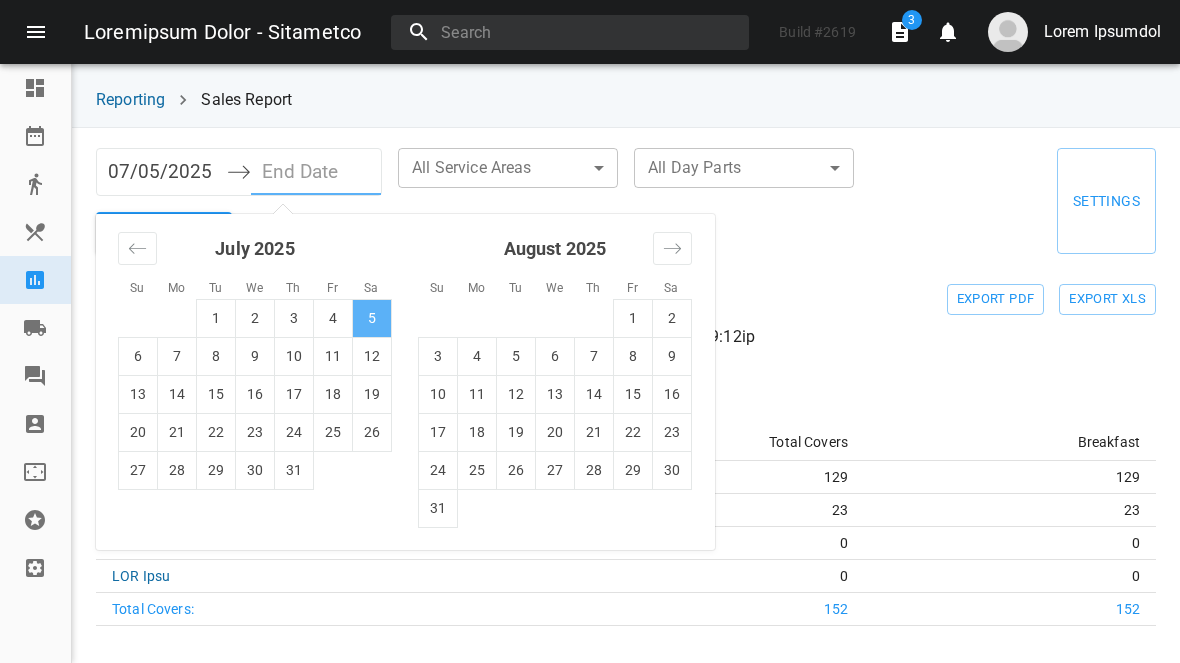 click on "5" at bounding box center [372, 318] 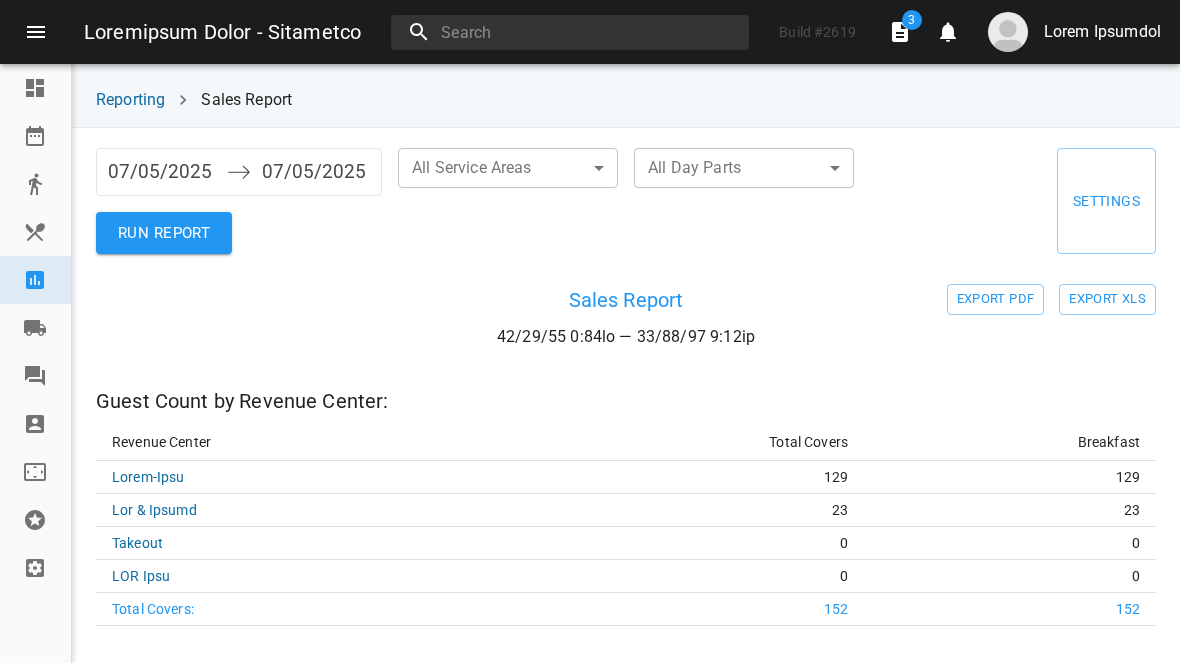 click on "Sales Report" at bounding box center [626, 300] 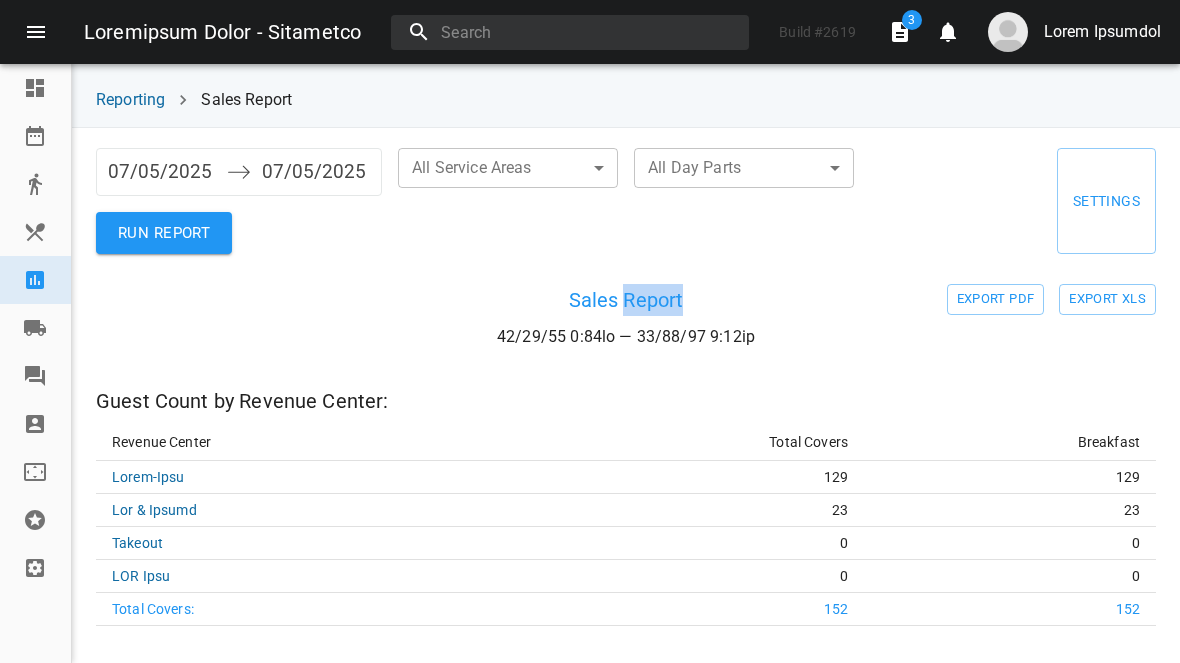 click on "RUN REPORT" at bounding box center [164, 233] 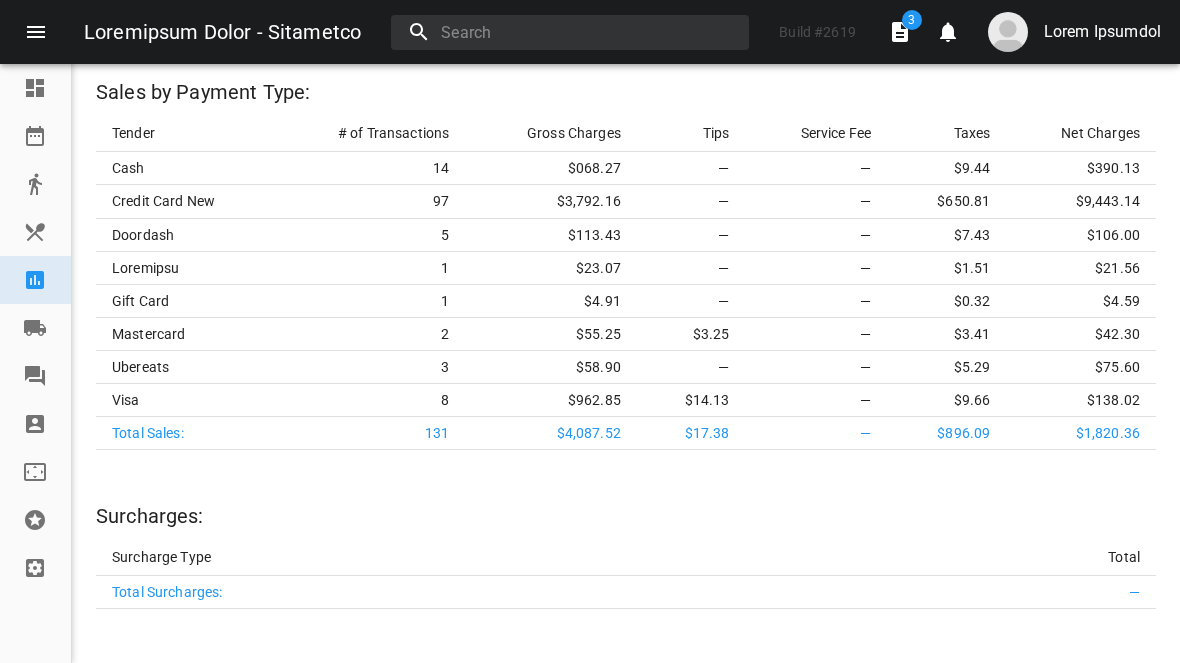 scroll, scrollTop: 2923, scrollLeft: 0, axis: vertical 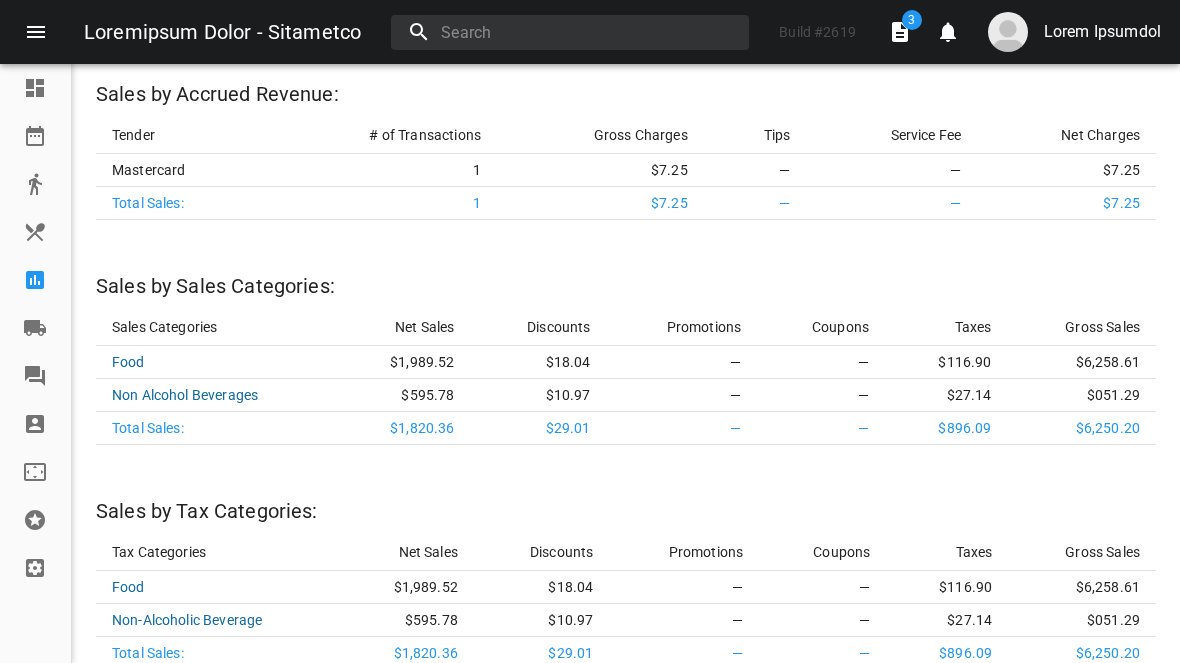 click at bounding box center [44, 280] 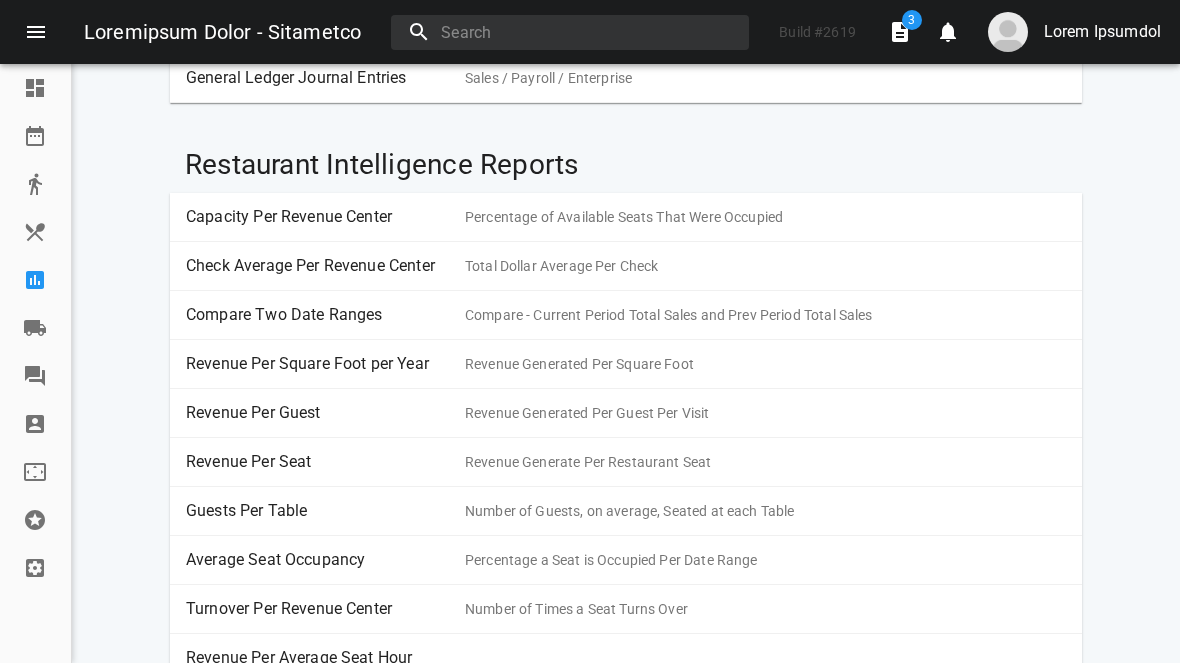 click at bounding box center (35, 280) 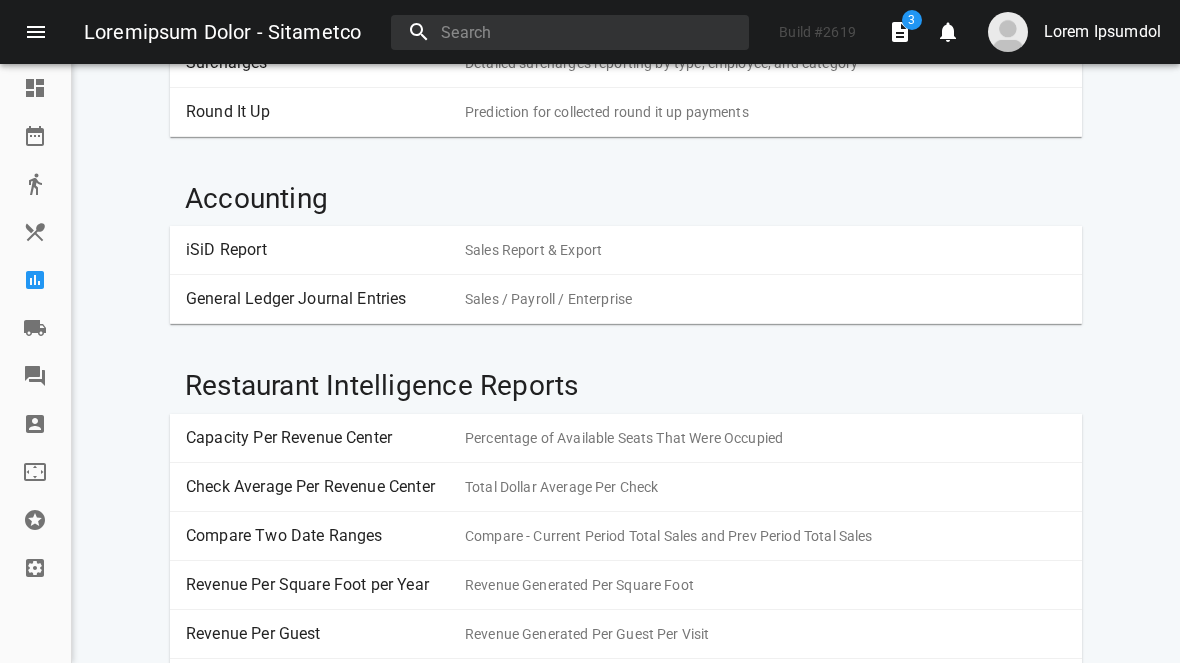 click at bounding box center [35, 280] 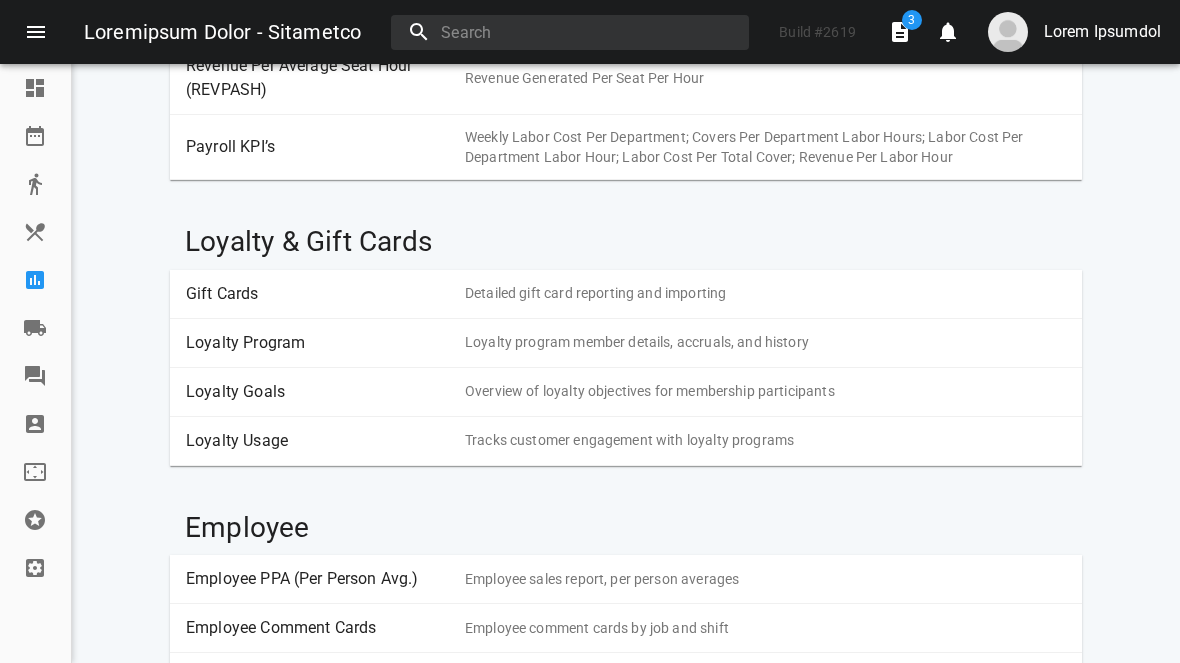 scroll, scrollTop: 2023, scrollLeft: 0, axis: vertical 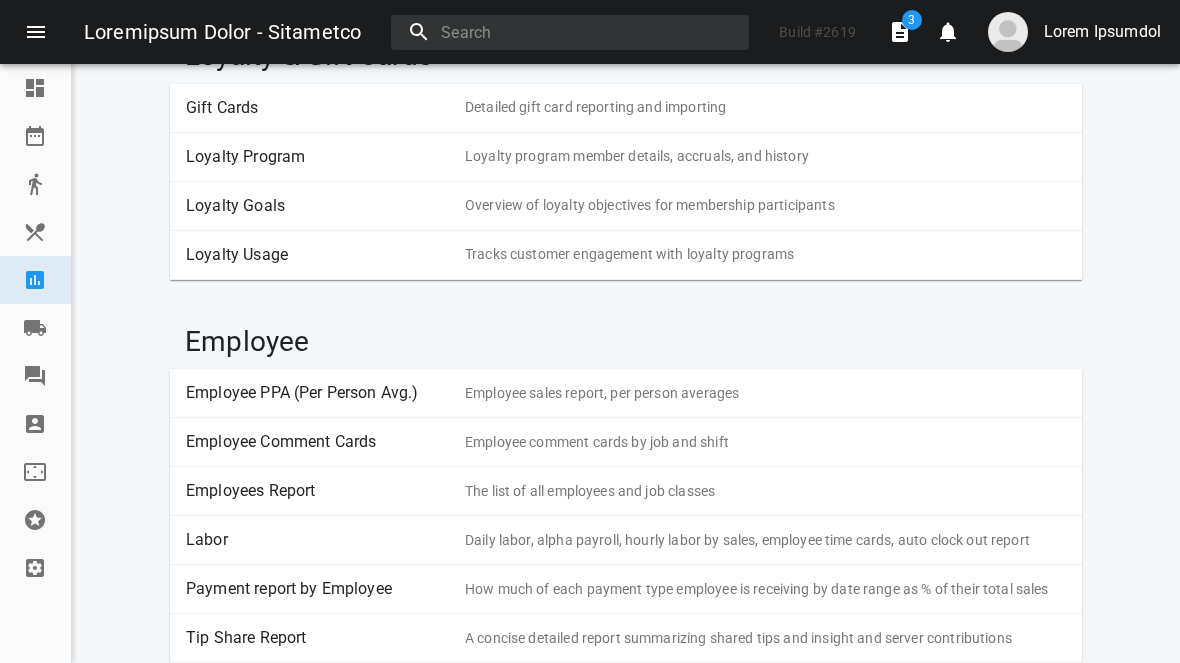 click on "Daily labor, alpha payroll, hourly labor by sales, employee time cards, auto clock out report" at bounding box center [765, 540] 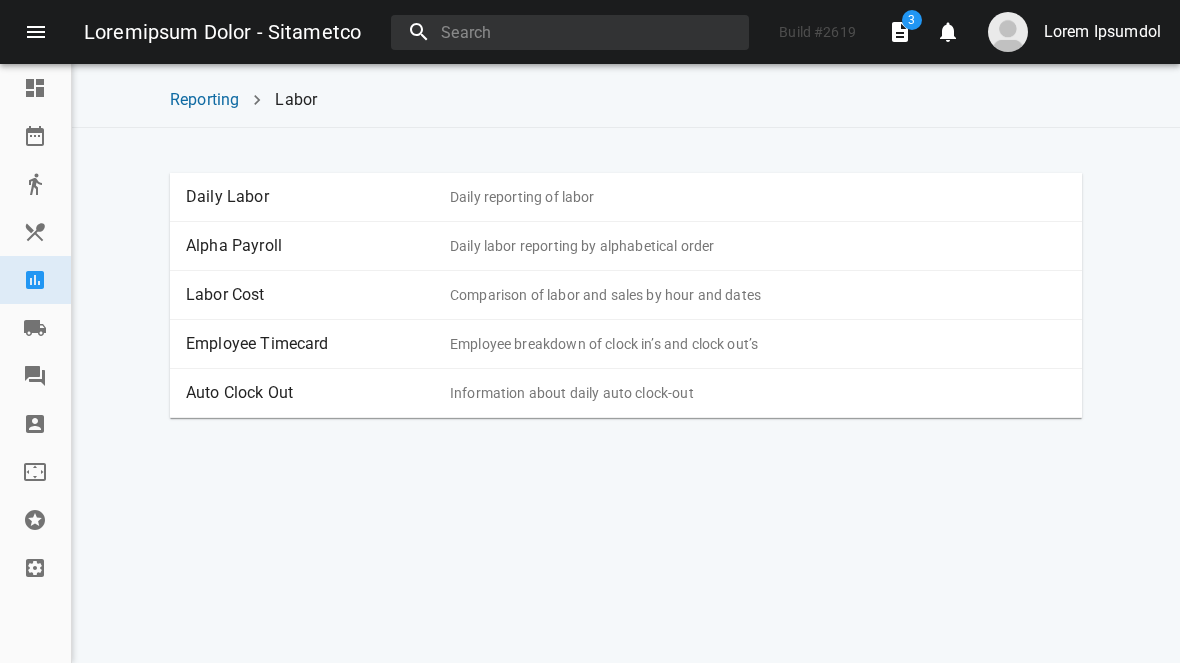scroll, scrollTop: 0, scrollLeft: 0, axis: both 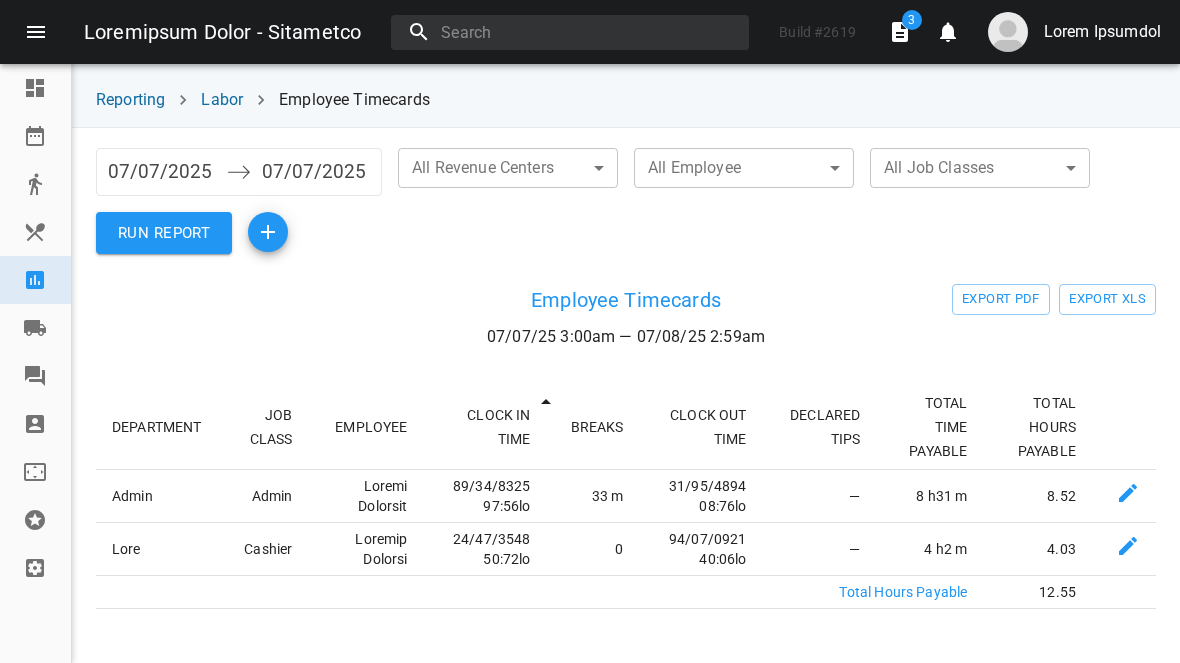 click on "07/07/2025" at bounding box center [162, 172] 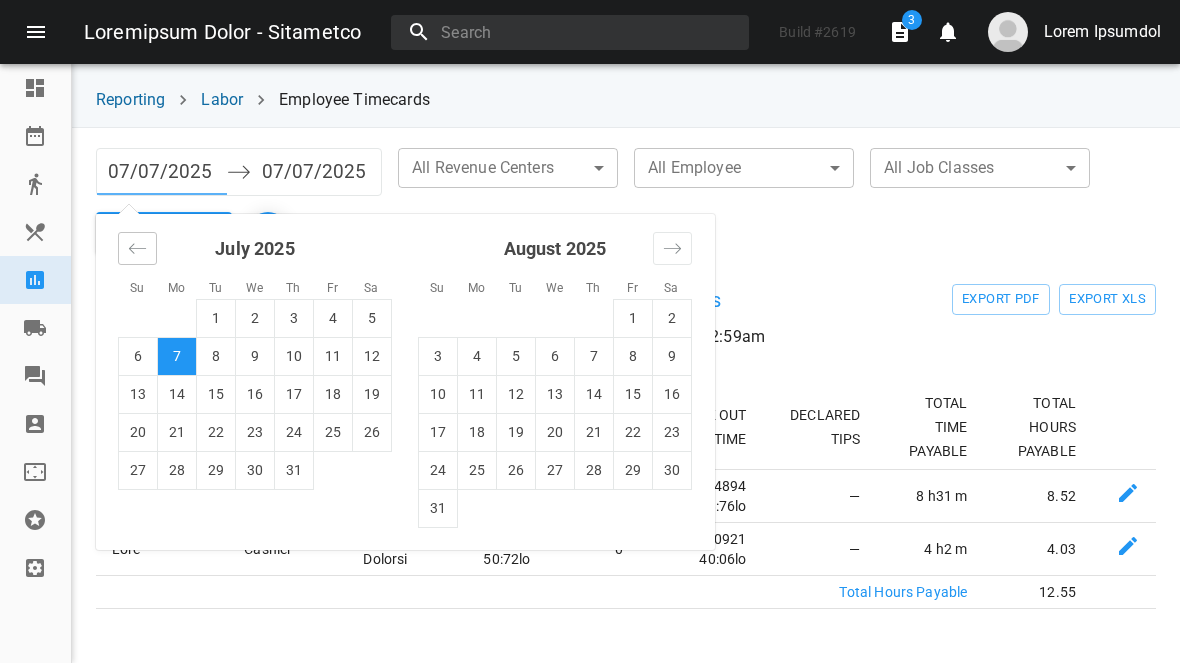 click at bounding box center [137, 248] 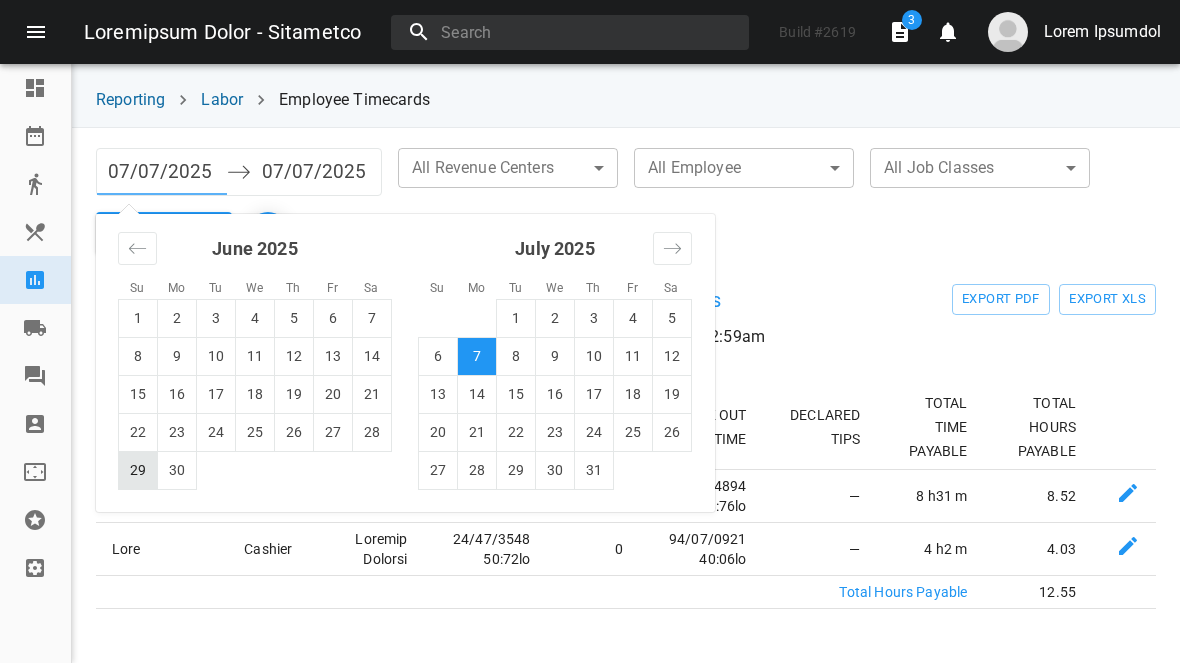 click on "29" at bounding box center [138, 470] 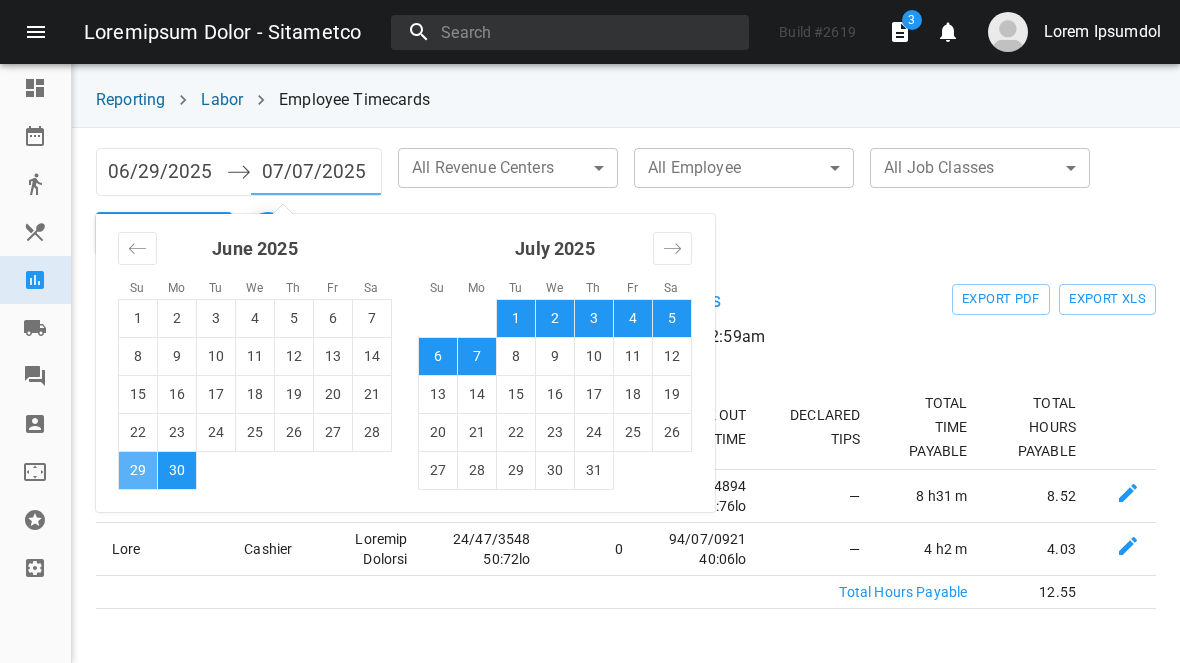 click on "29" at bounding box center (138, 470) 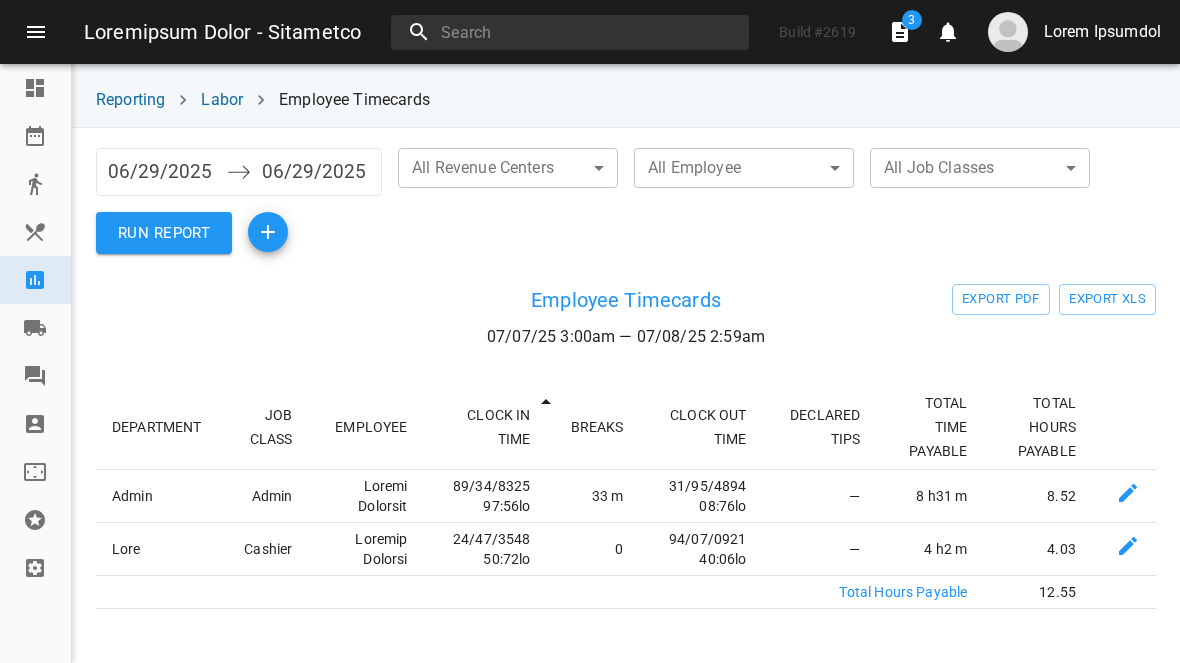 click on "RUN REPORT" at bounding box center [164, 233] 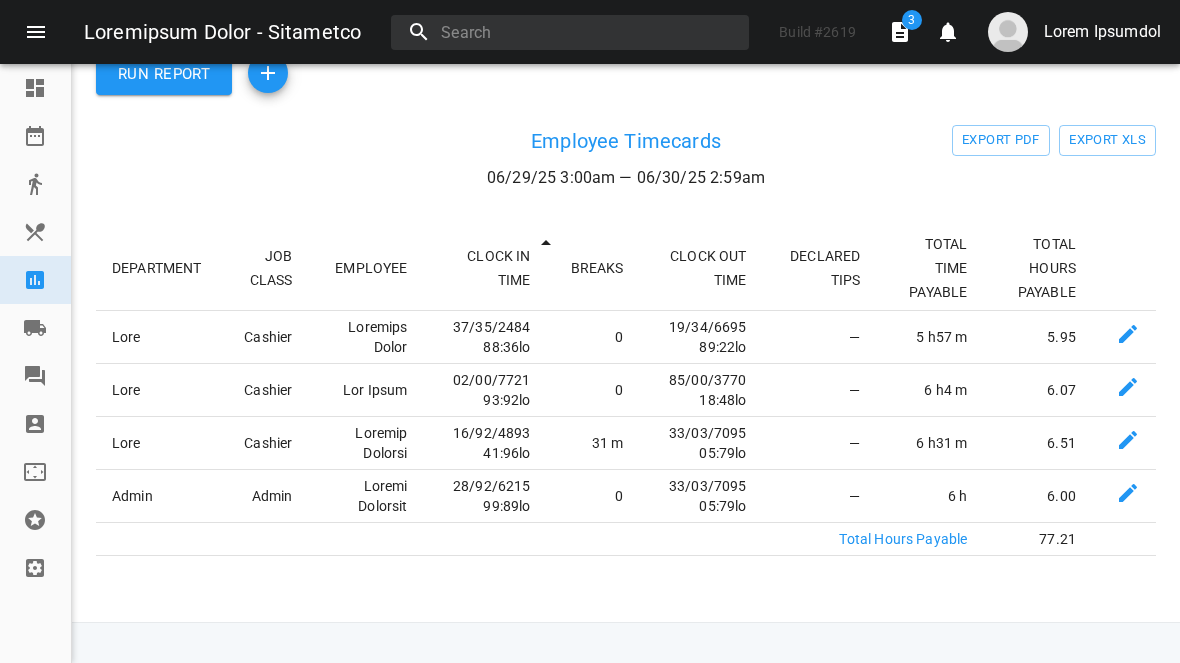 scroll, scrollTop: 159, scrollLeft: 0, axis: vertical 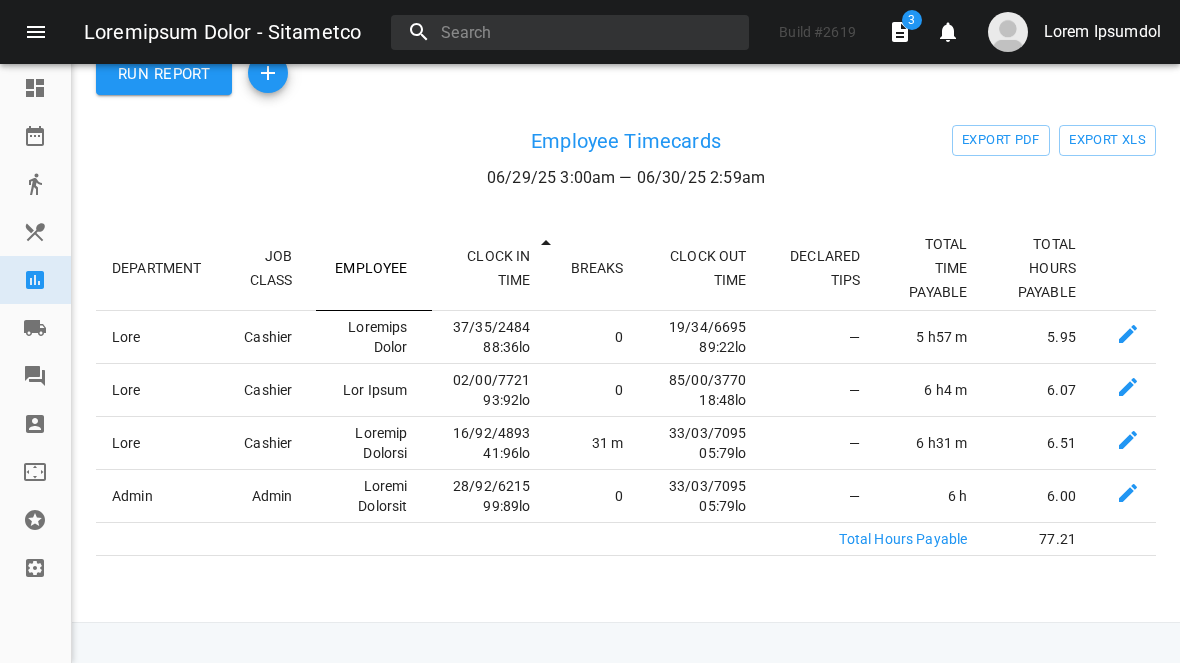 click on "EMPLOYEE" at bounding box center [373, 268] 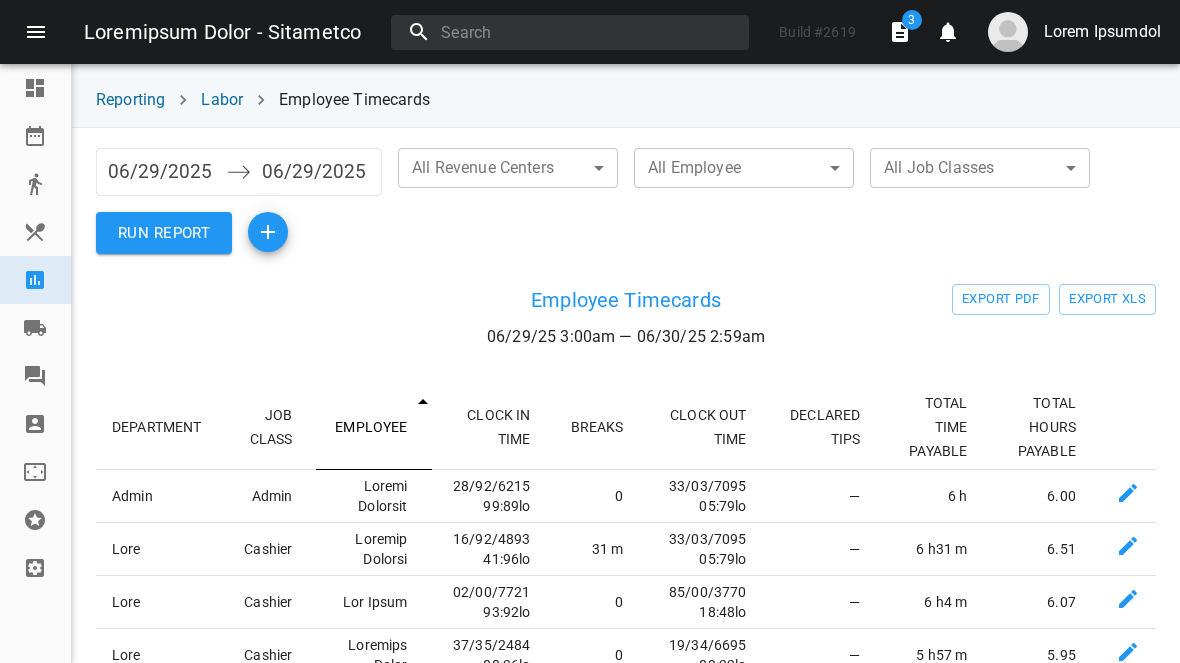 scroll, scrollTop: 0, scrollLeft: 0, axis: both 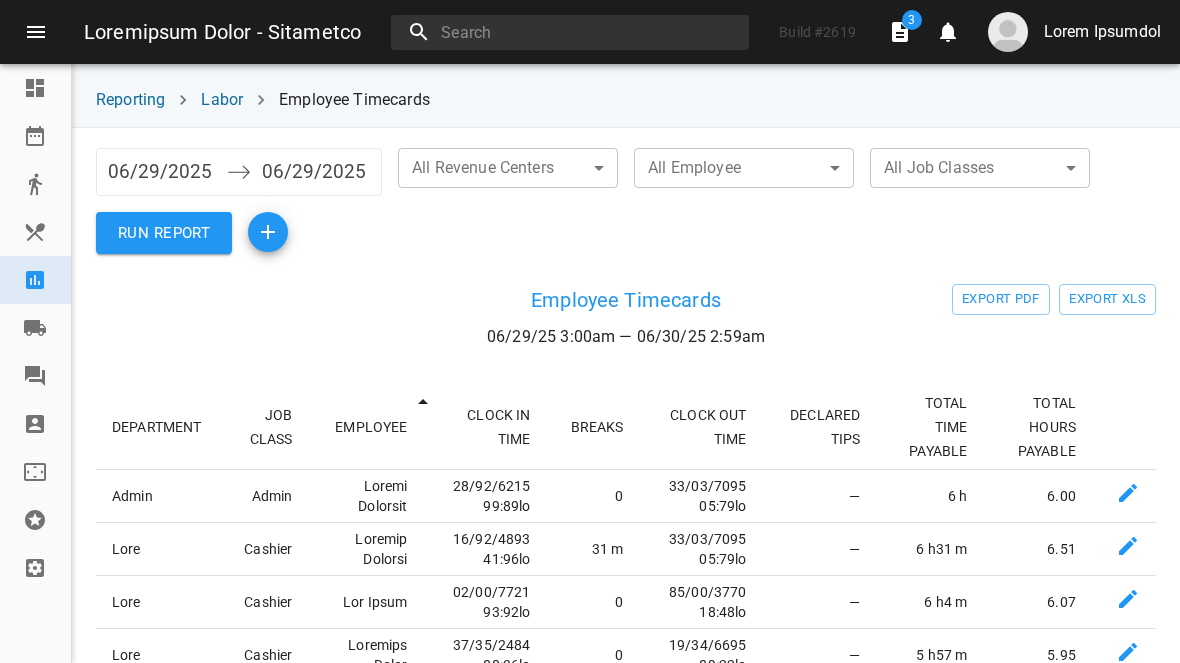 click on "06/29/2025" at bounding box center (162, 172) 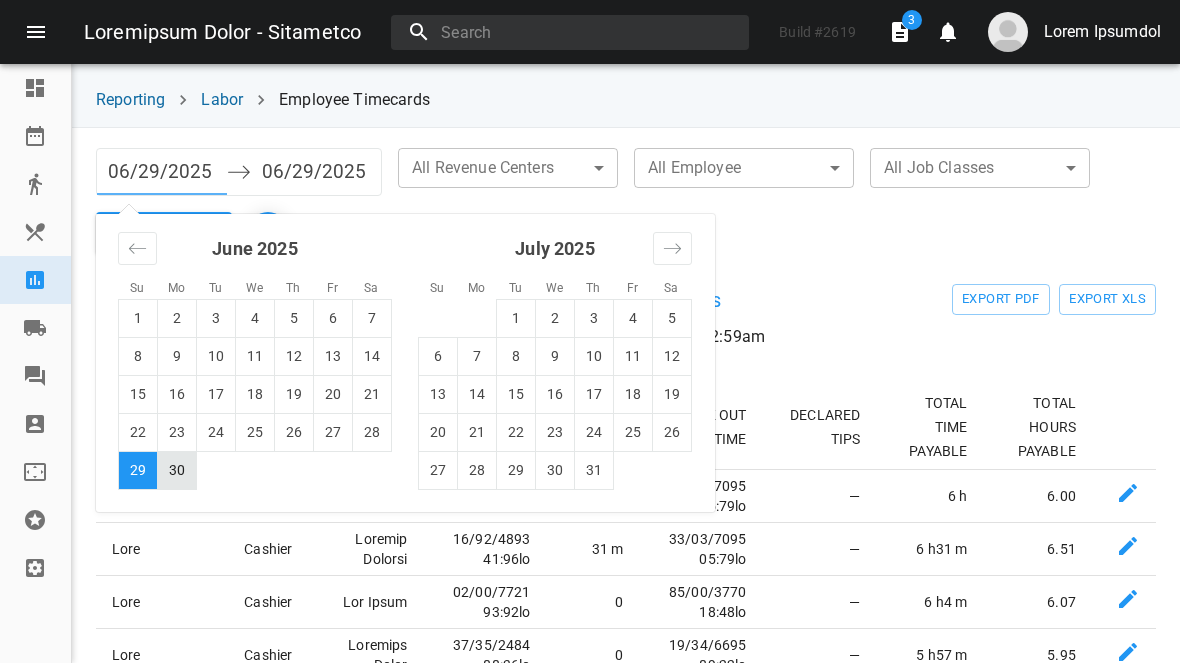 click on "30" at bounding box center [177, 470] 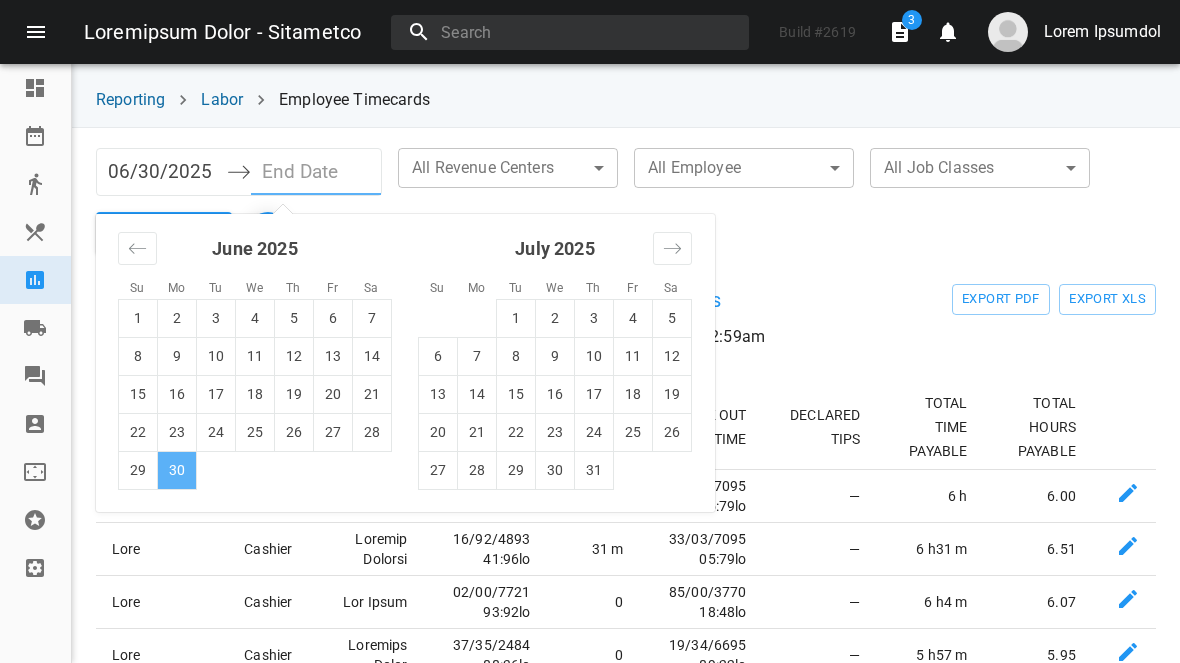 click on "30" at bounding box center (177, 470) 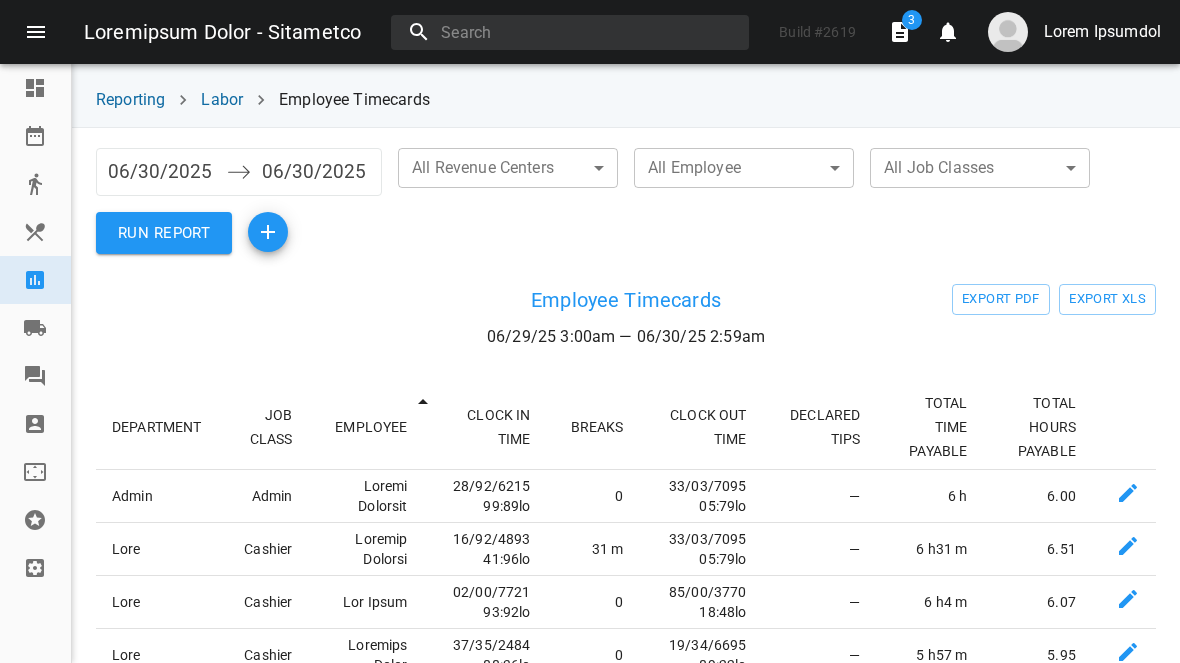 click on "RUN REPORT" at bounding box center [164, 233] 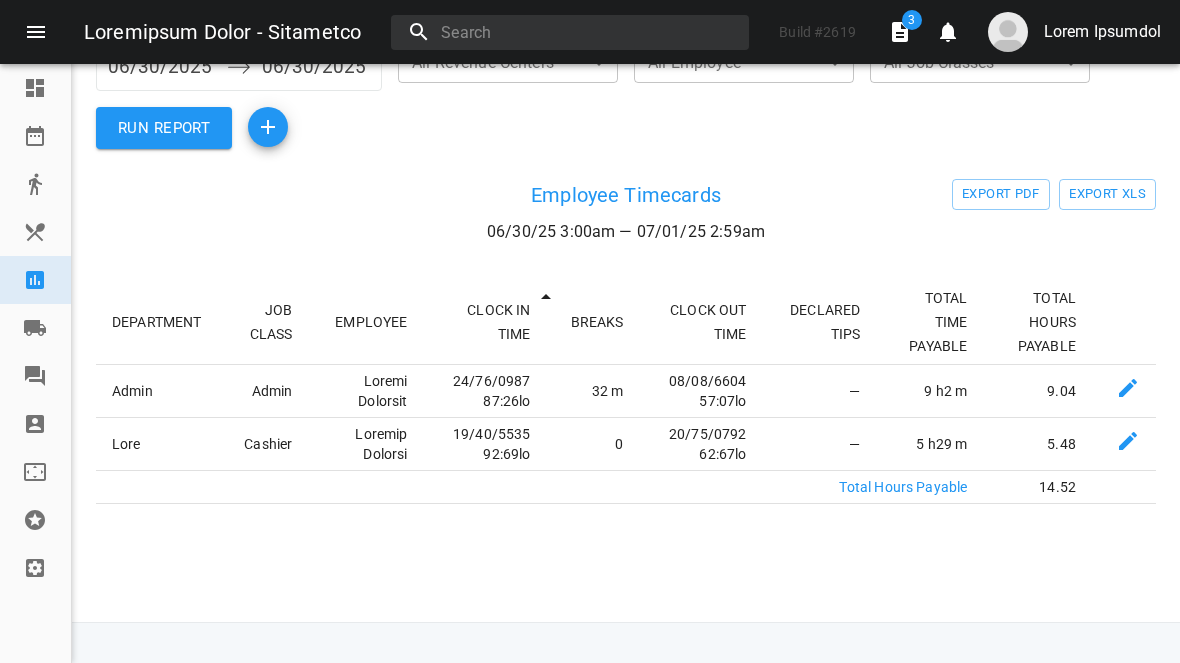 scroll, scrollTop: 105, scrollLeft: 0, axis: vertical 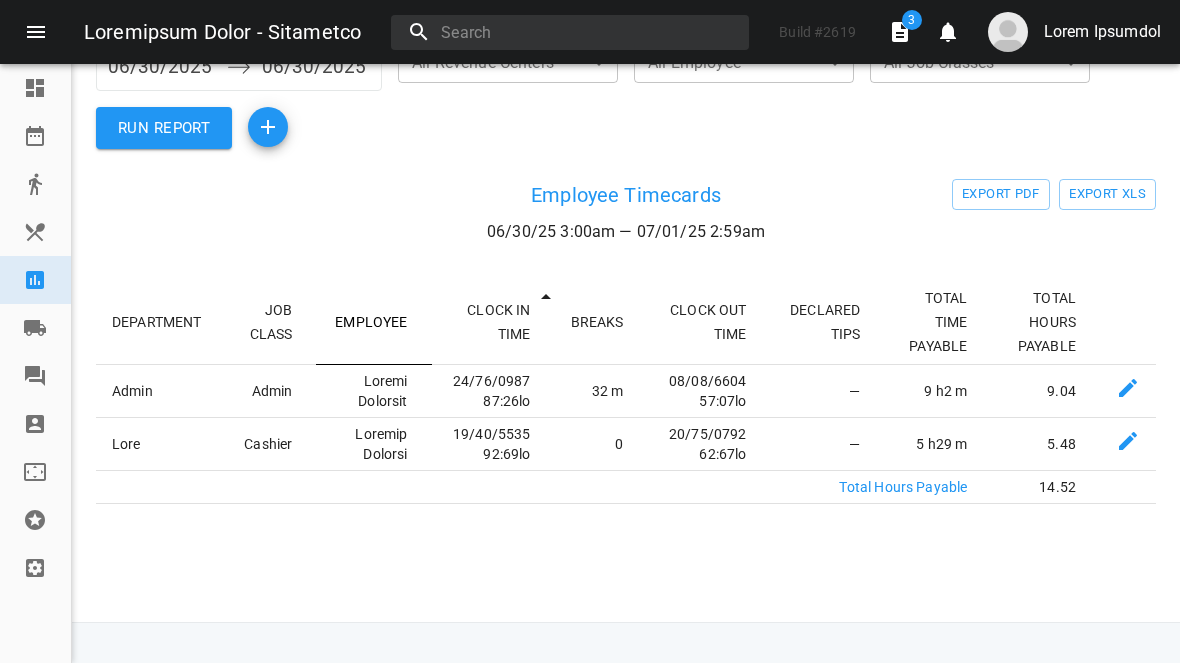 click on "EMPLOYEE" at bounding box center (373, 322) 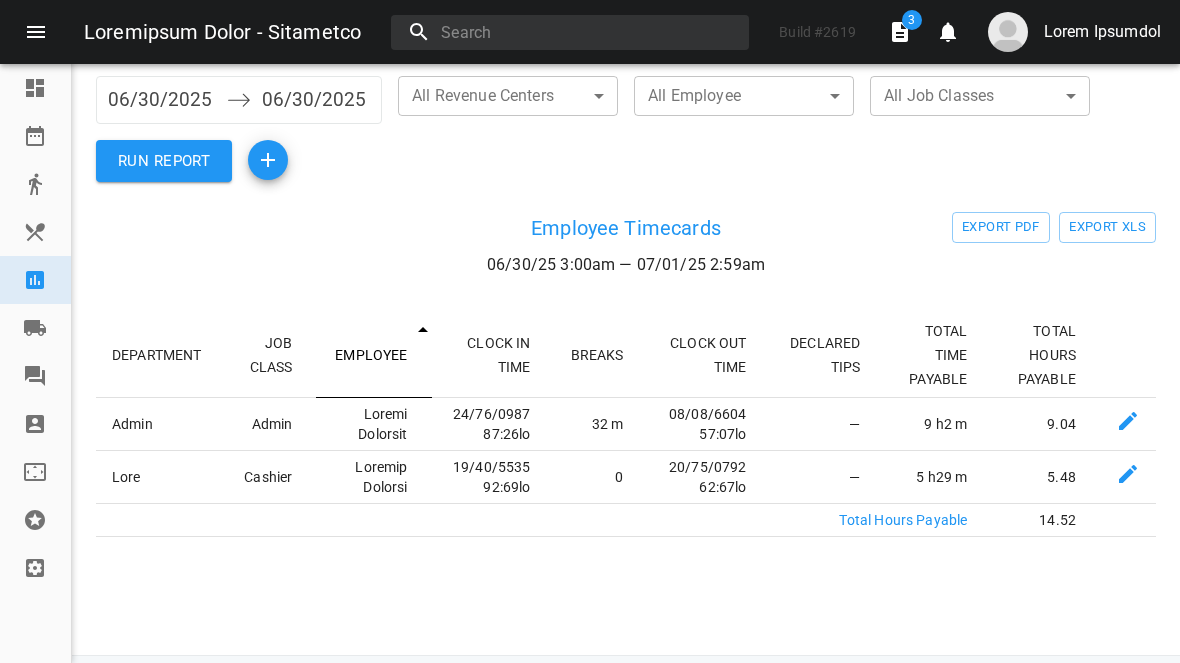 scroll, scrollTop: 74, scrollLeft: 0, axis: vertical 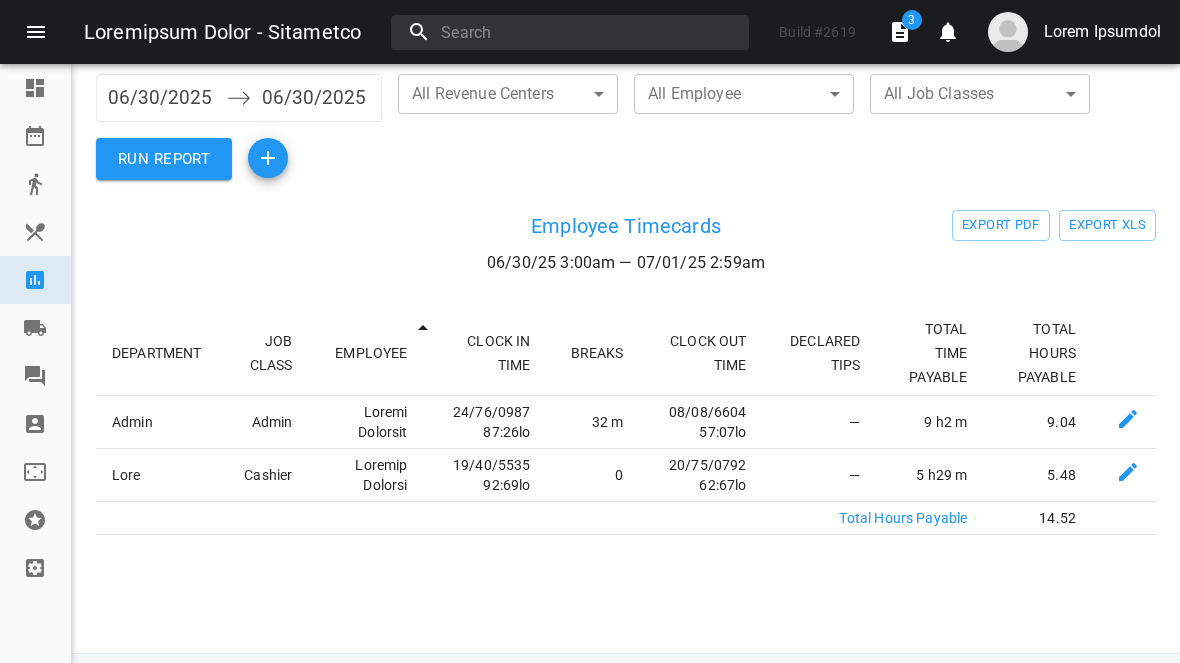 click on "06/30/2025" at bounding box center [162, 98] 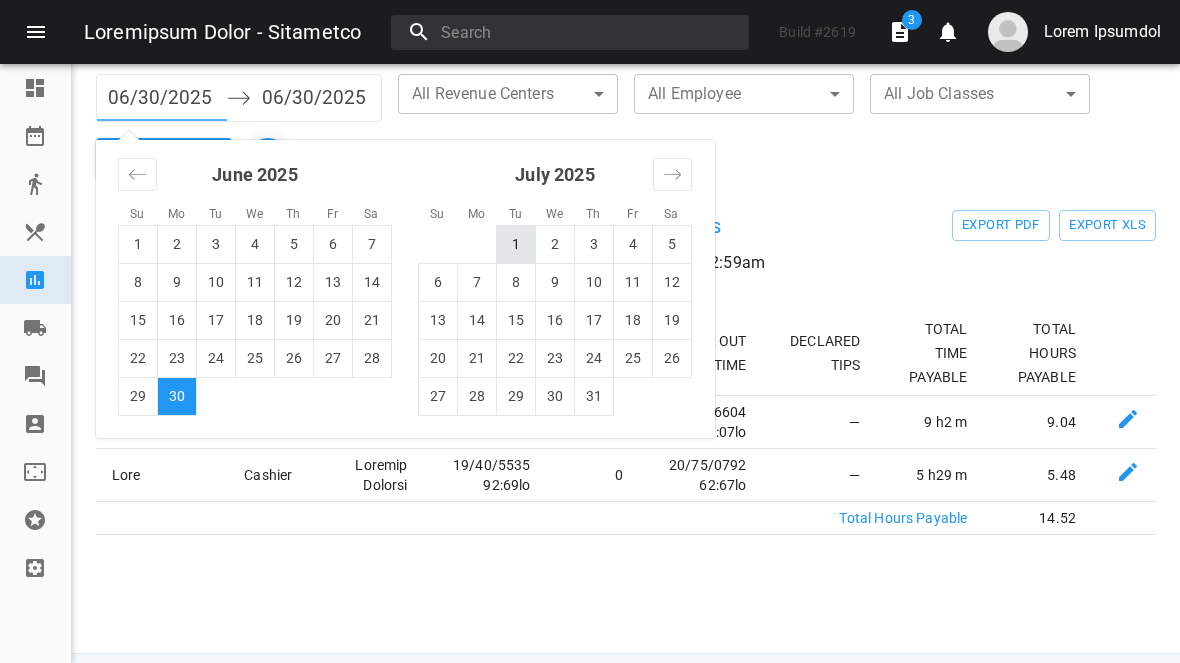 click on "1" at bounding box center [516, 244] 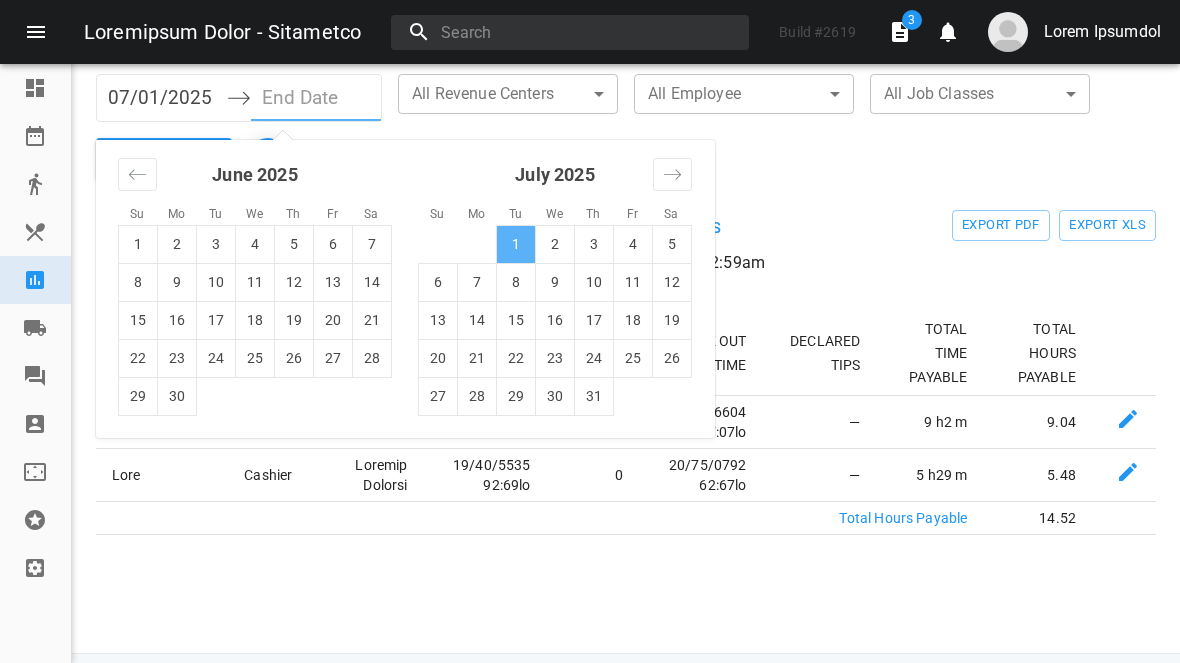 click on "1" at bounding box center (516, 244) 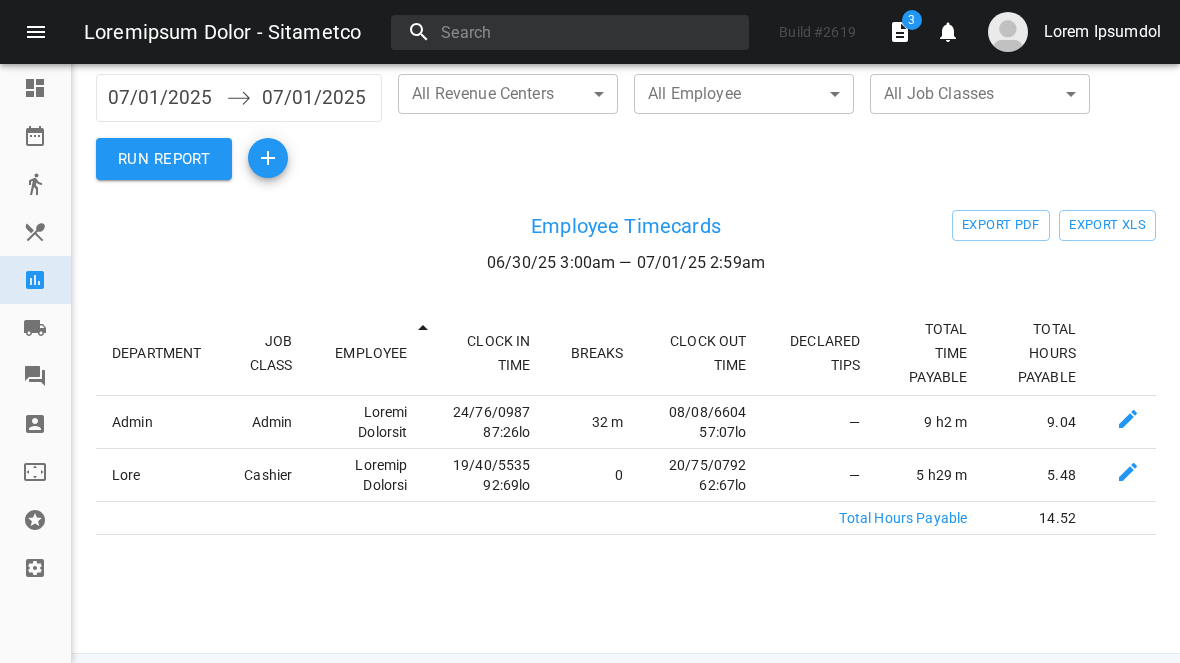 click on "RUN REPORT" at bounding box center [164, 159] 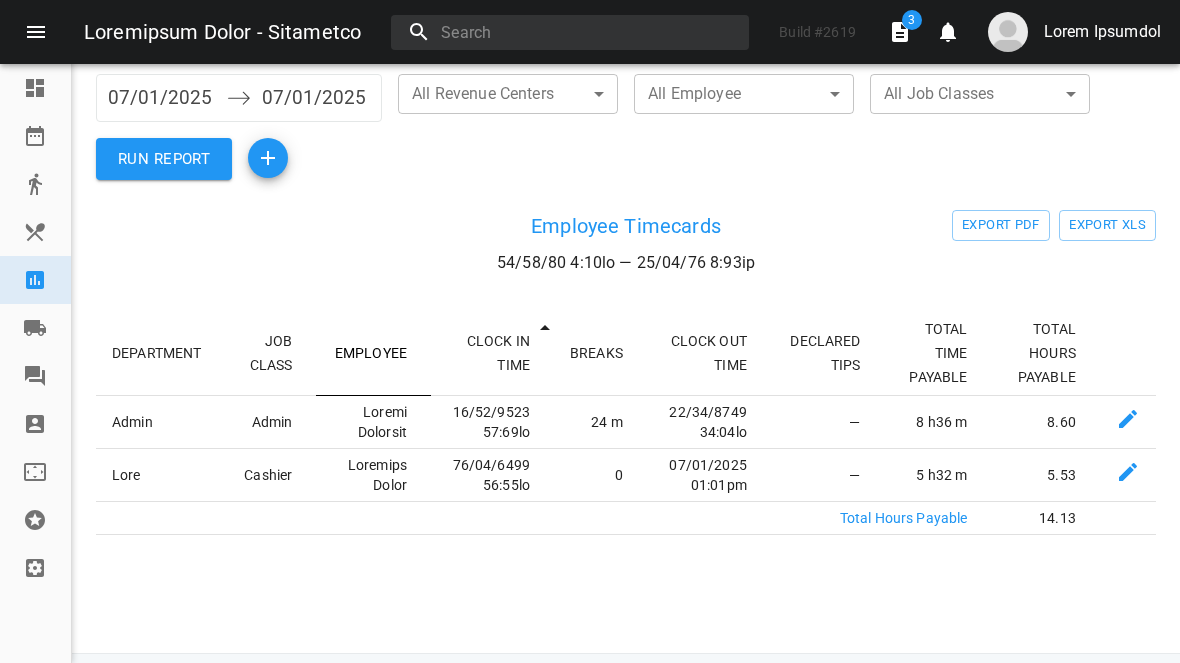 click on "EMPLOYEE" at bounding box center [373, 353] 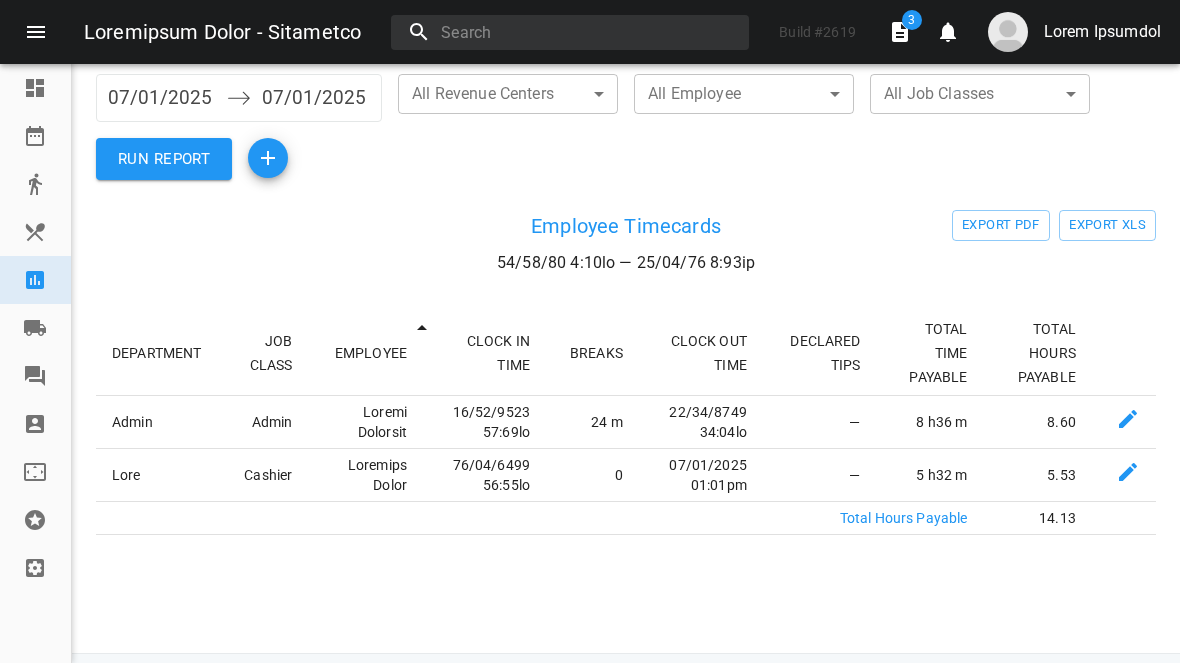 click on "07/01/2025" at bounding box center [162, 98] 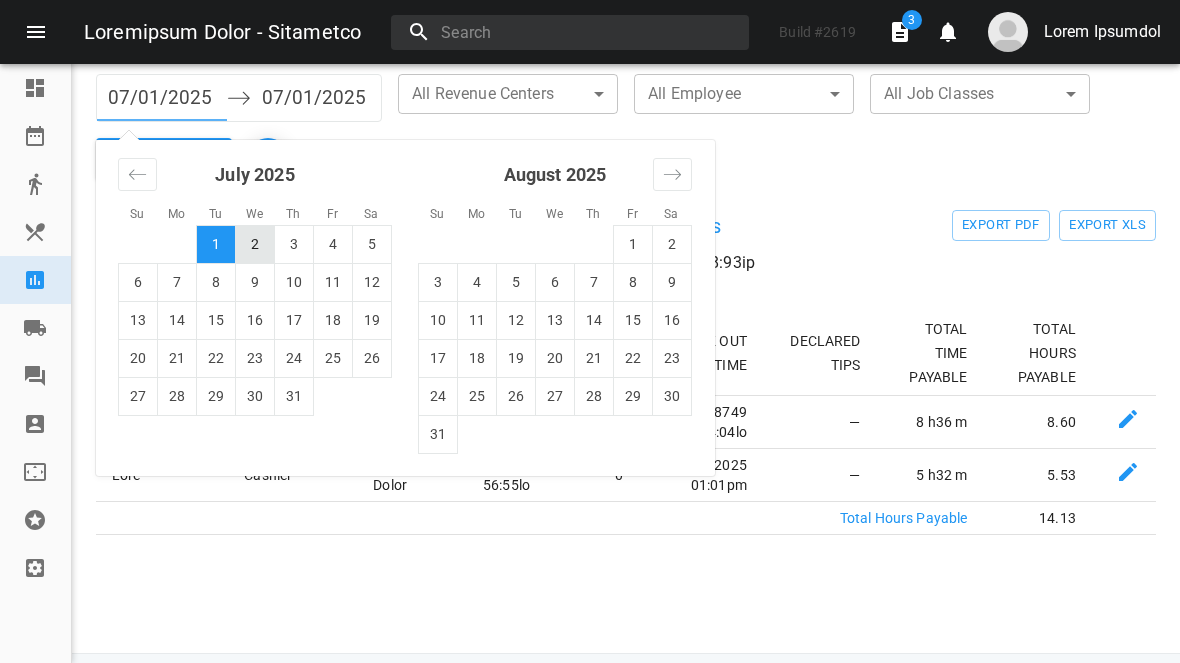 click on "2" at bounding box center (255, 244) 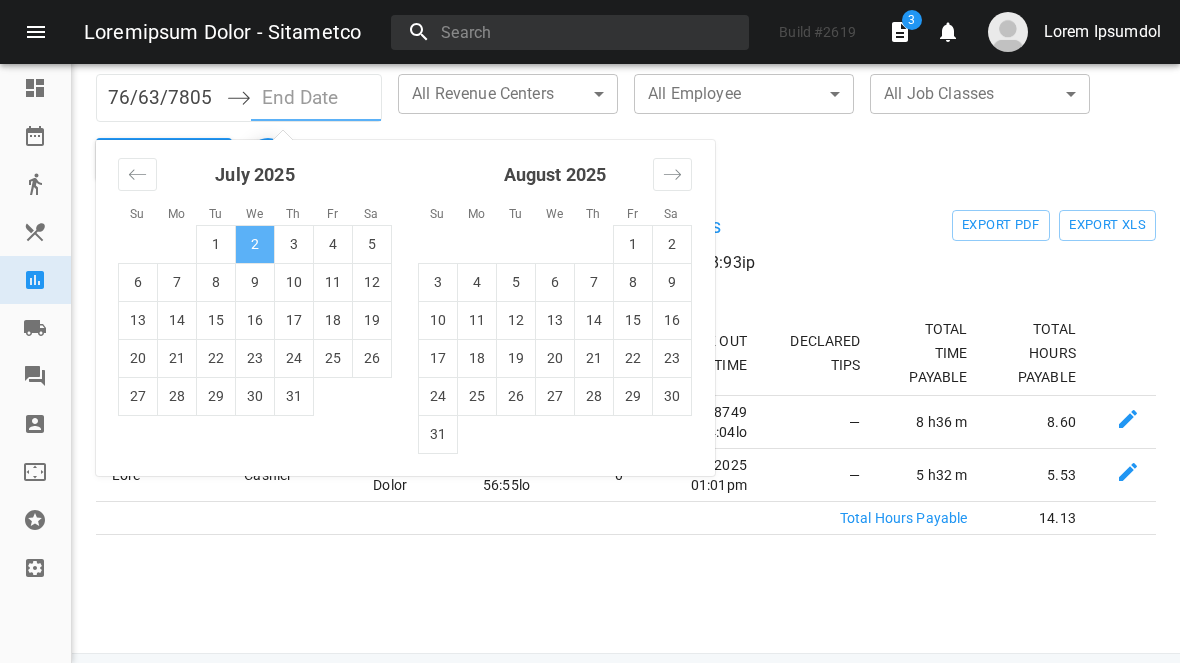 click on "2" at bounding box center (255, 244) 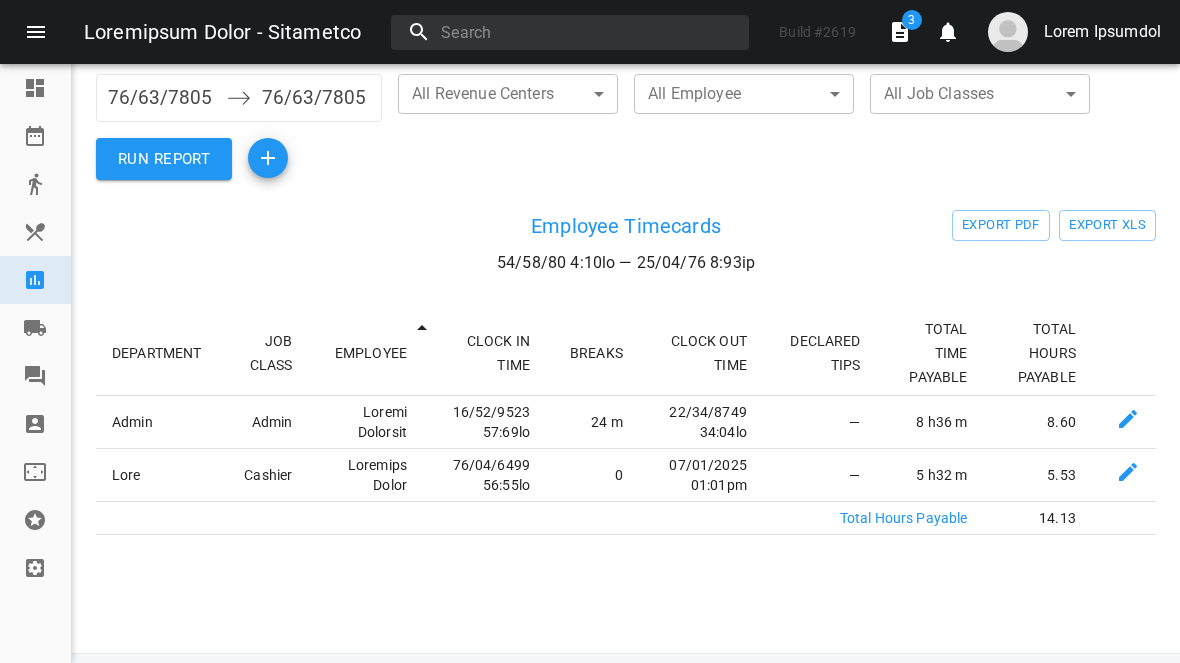 click on "RUN REPORT" at bounding box center [164, 159] 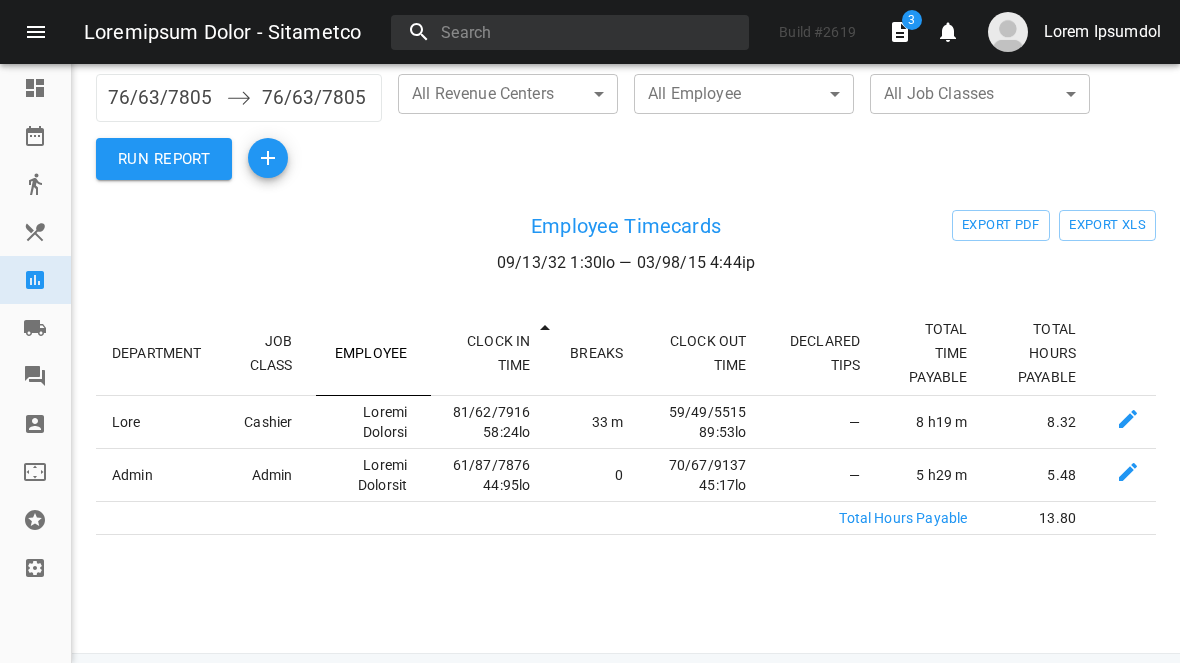 click on "EMPLOYEE" at bounding box center [373, 353] 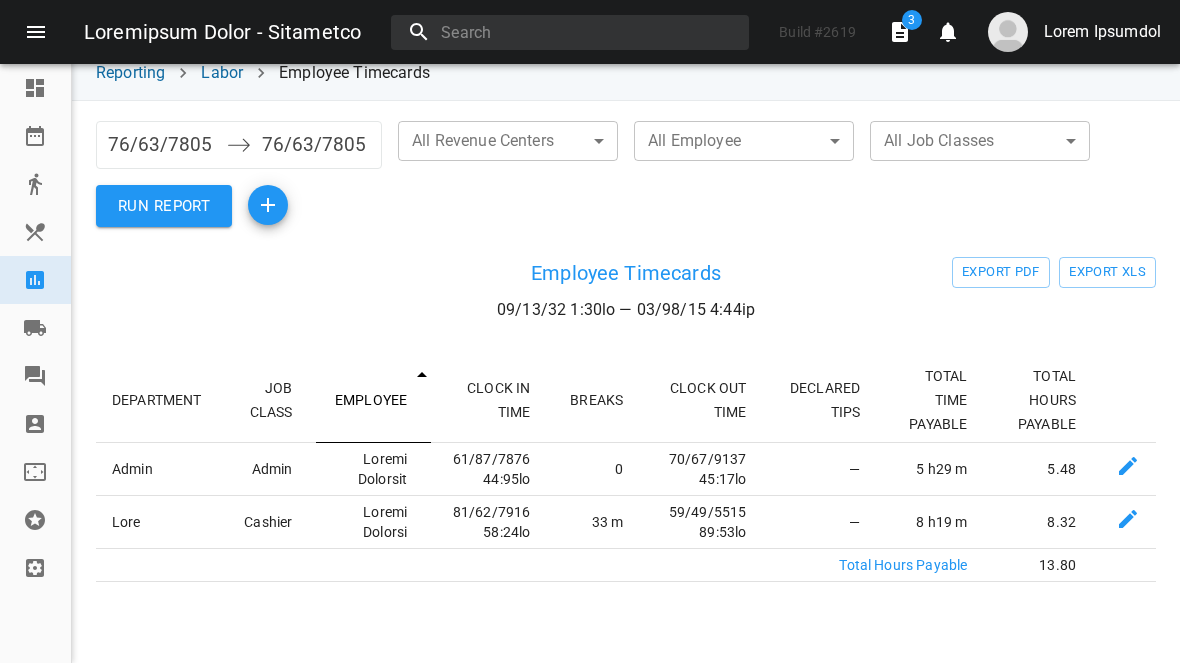 scroll, scrollTop: 26, scrollLeft: 0, axis: vertical 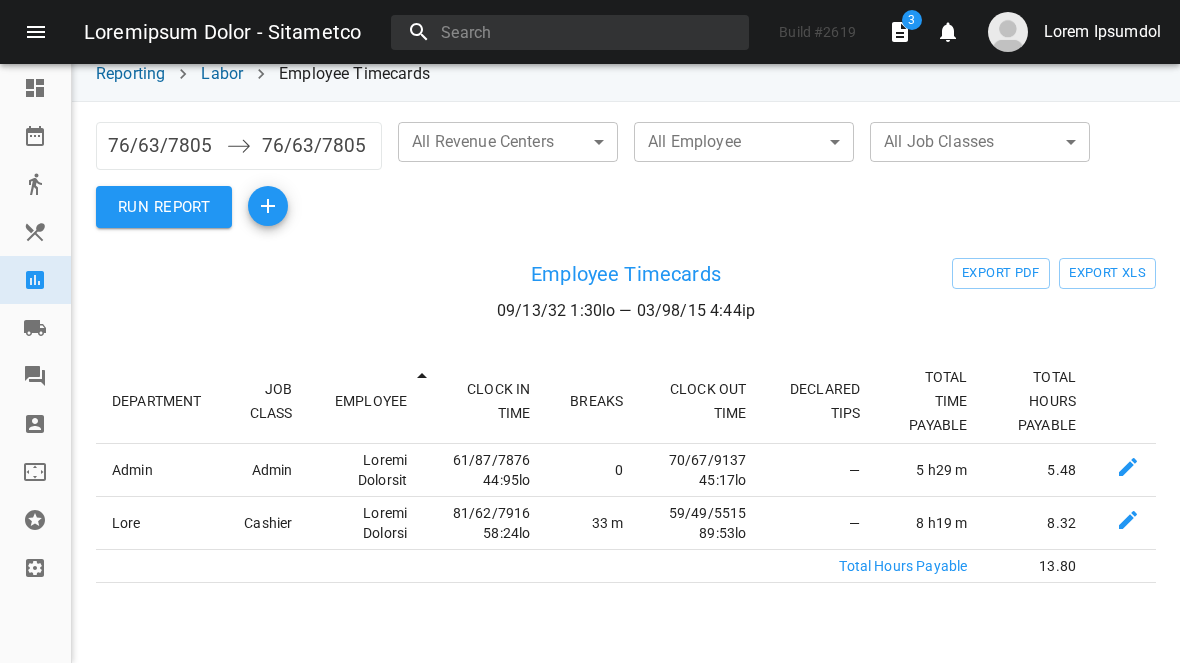 click on "76/63/7805" at bounding box center (162, 146) 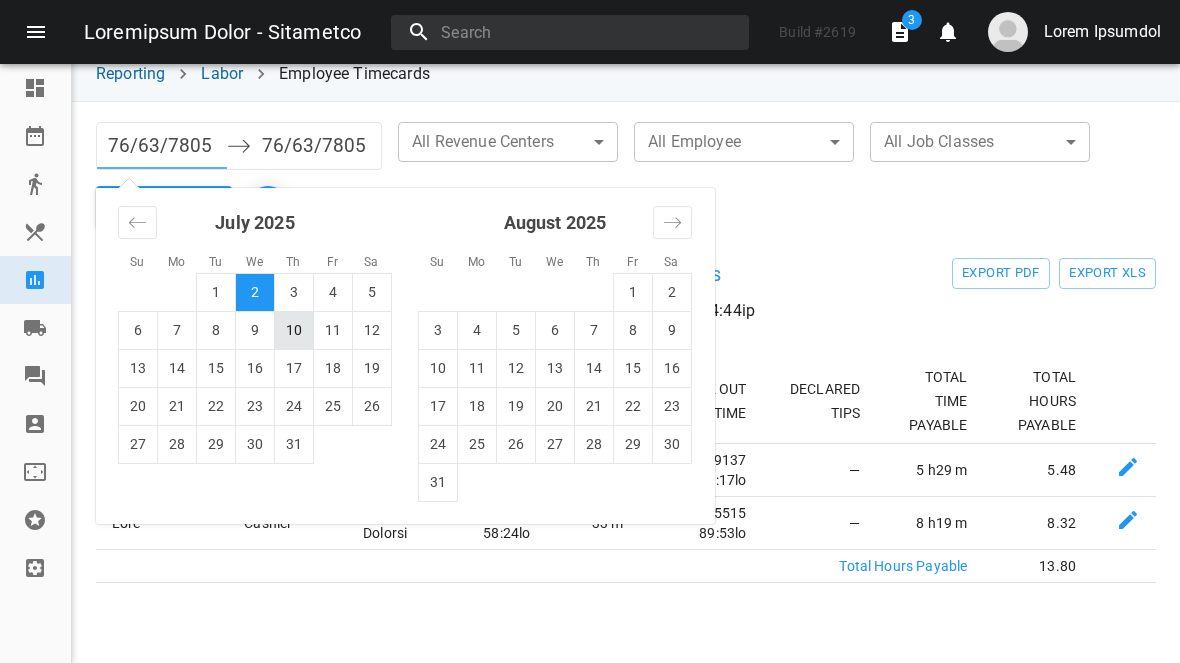 click on "10" at bounding box center [294, 330] 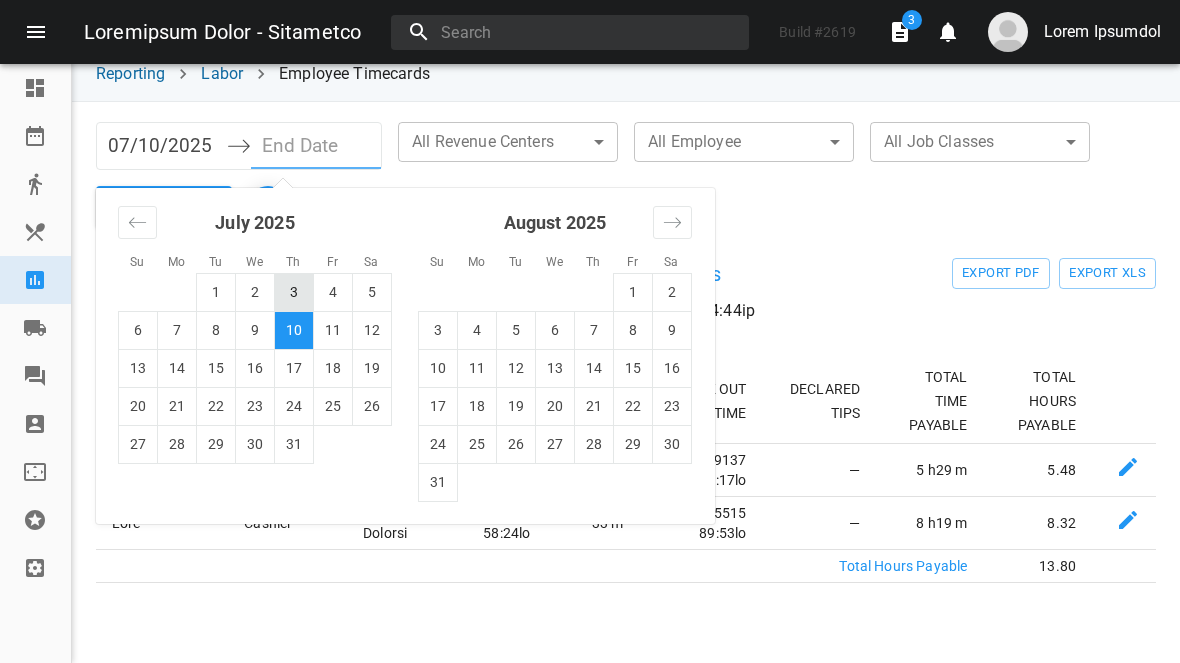 click on "3" at bounding box center [294, 292] 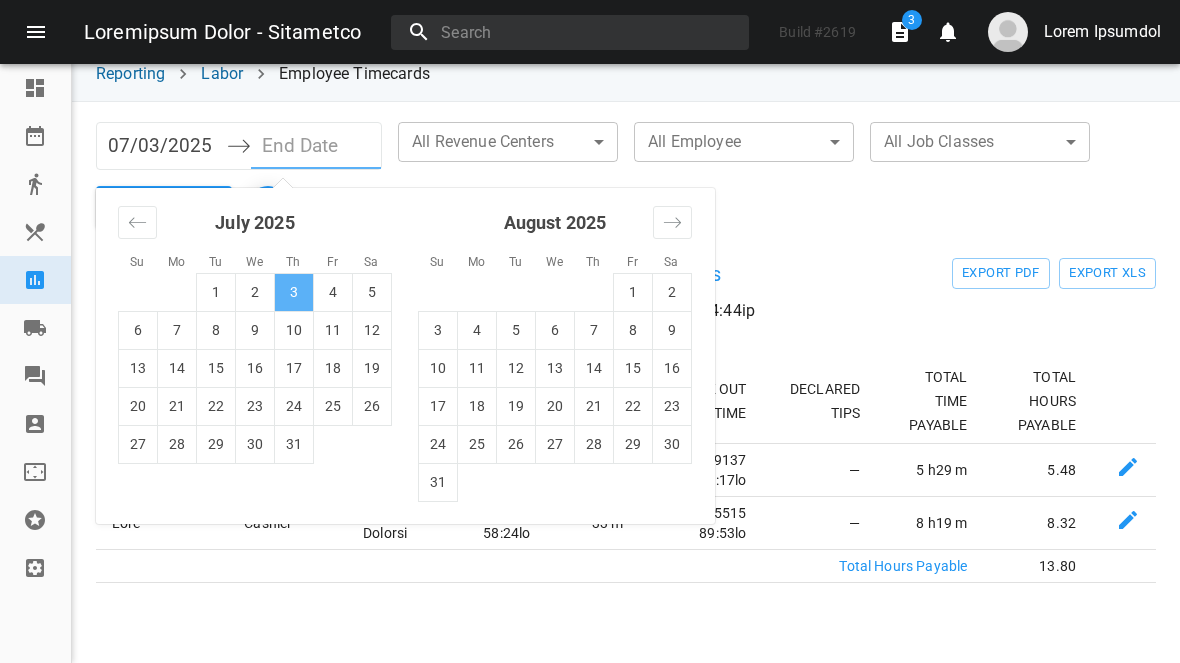 click on "3" at bounding box center (294, 292) 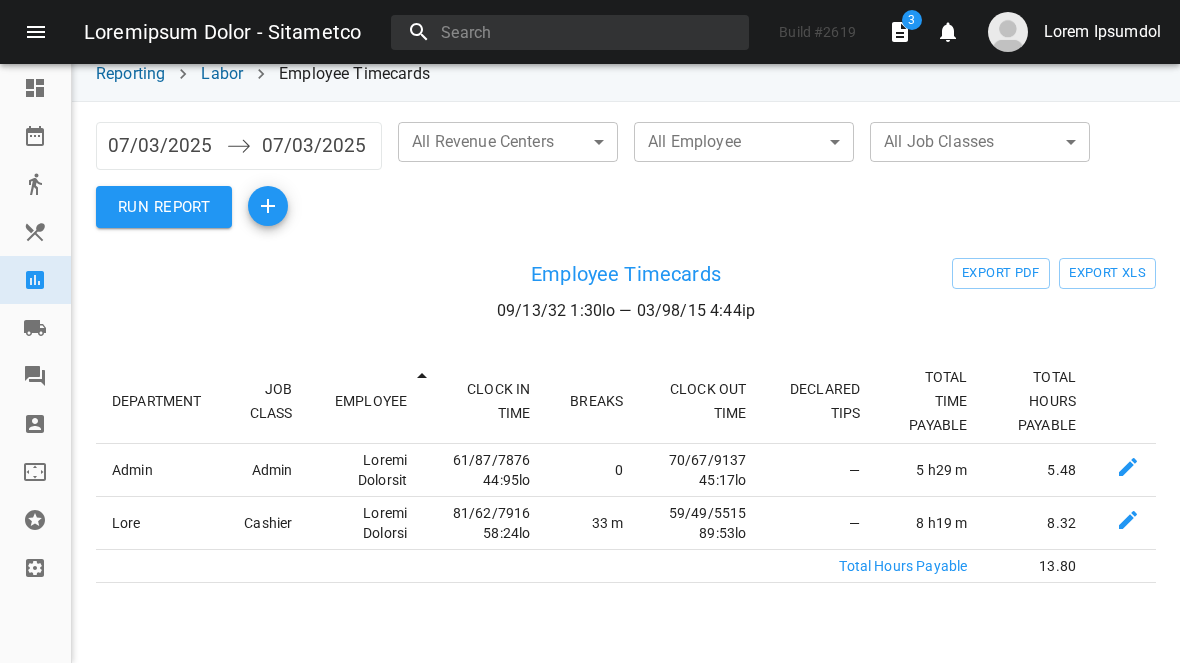 click on "RUN REPORT" at bounding box center [164, 207] 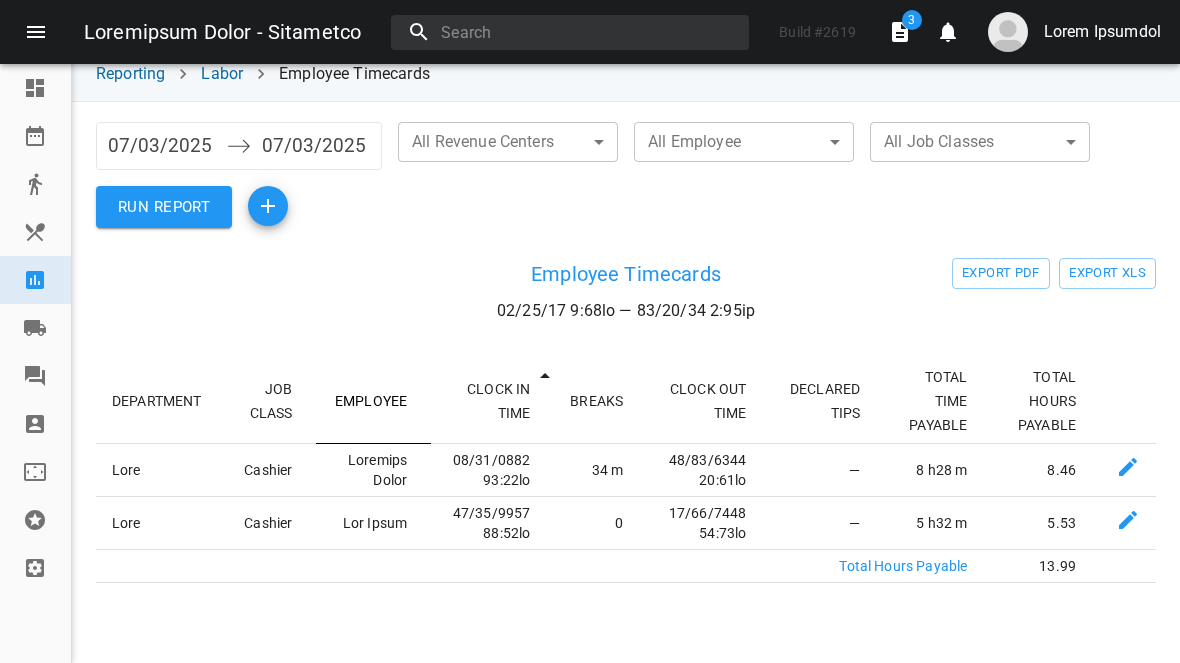 click on "EMPLOYEE" at bounding box center [373, 401] 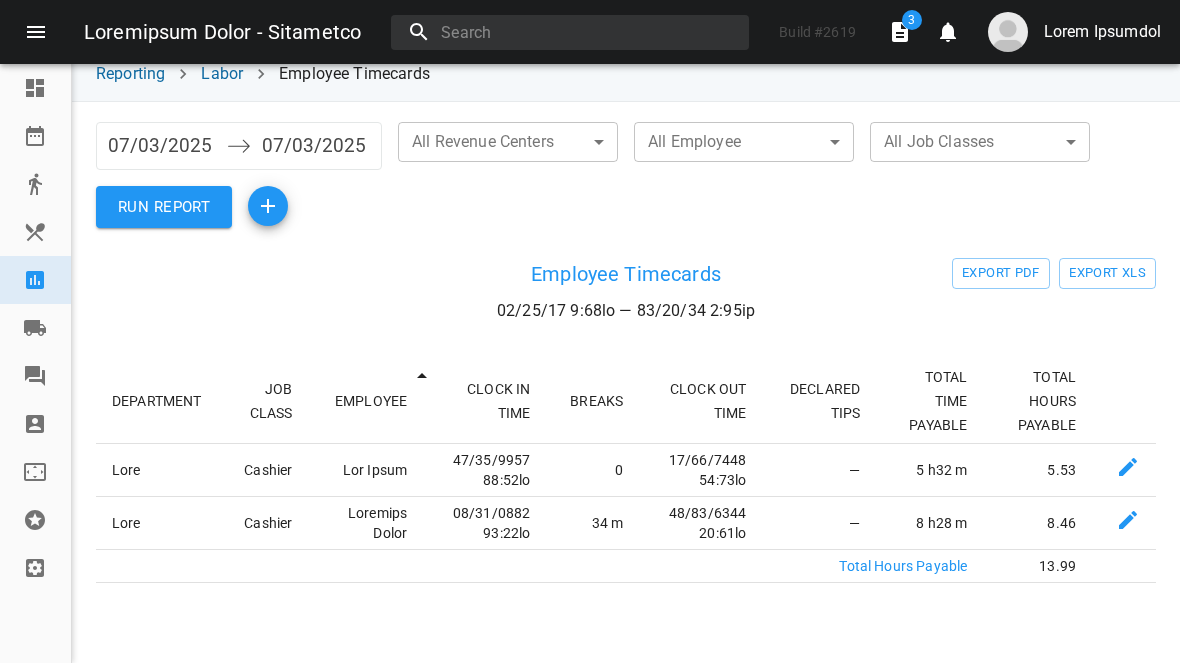 click on "07/03/2025" at bounding box center [162, 146] 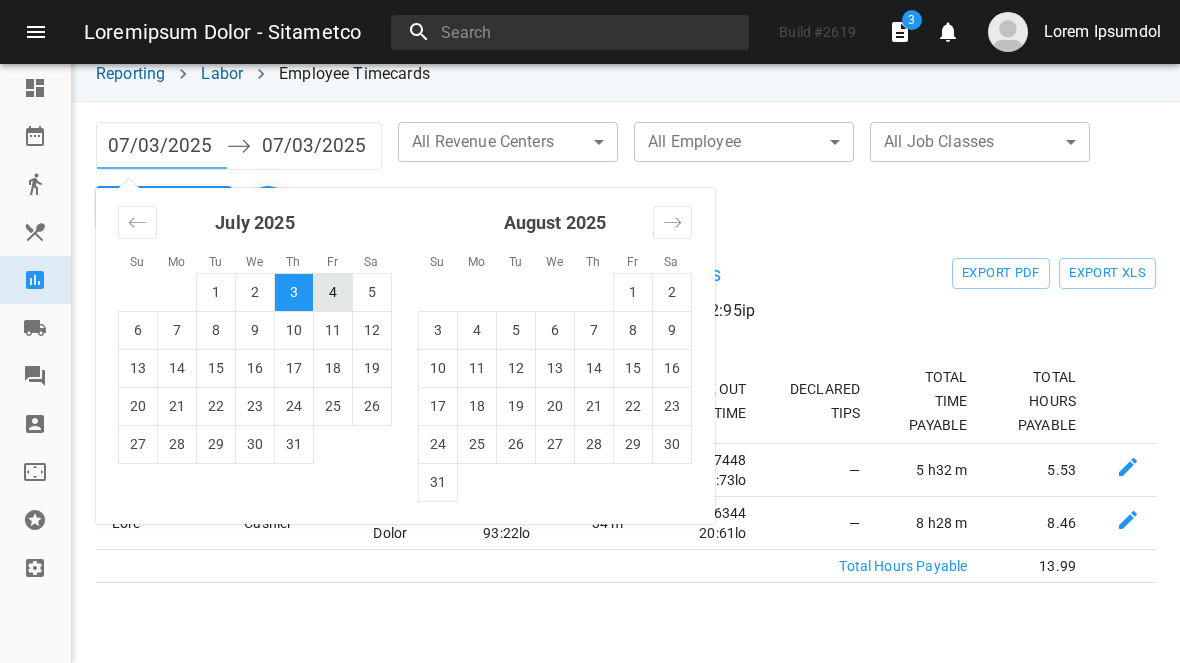 click on "4" at bounding box center (333, 292) 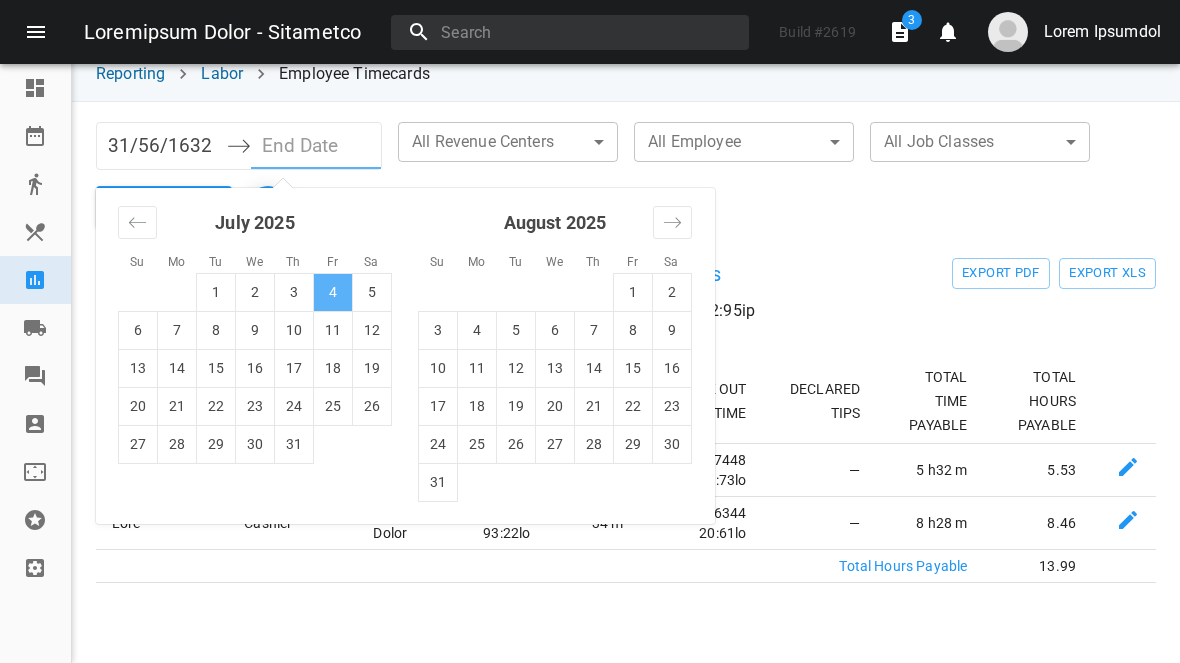 click on "4" at bounding box center [333, 292] 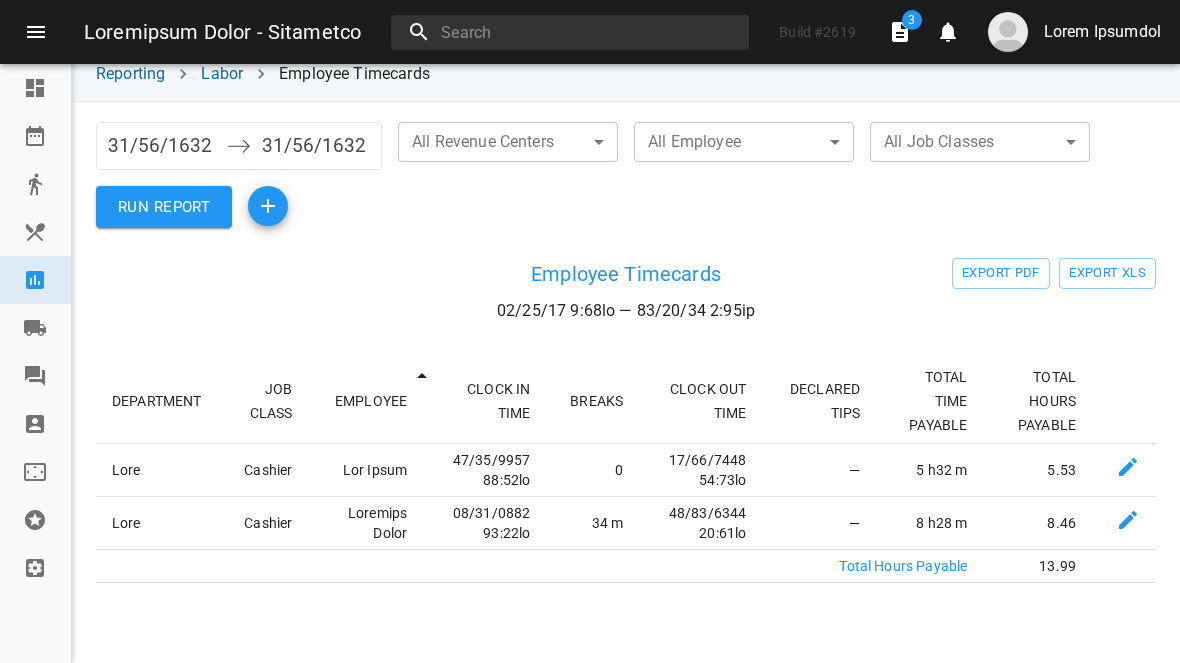 click on "RUN REPORT" at bounding box center (164, 207) 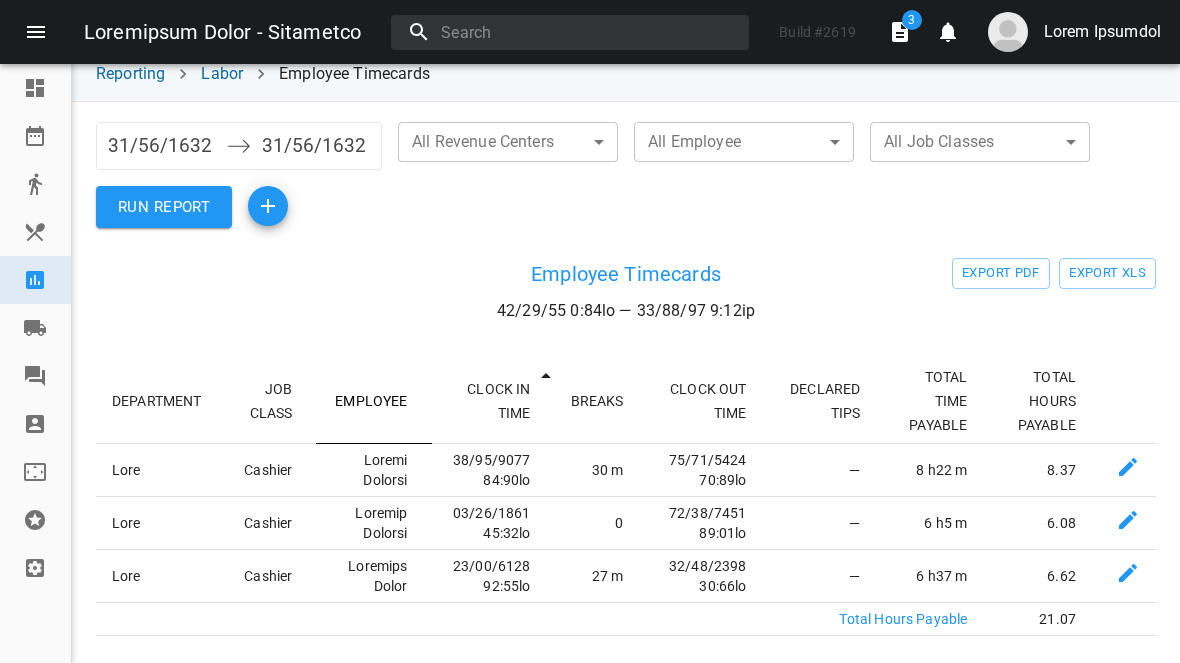 click on "EMPLOYEE" at bounding box center [373, 401] 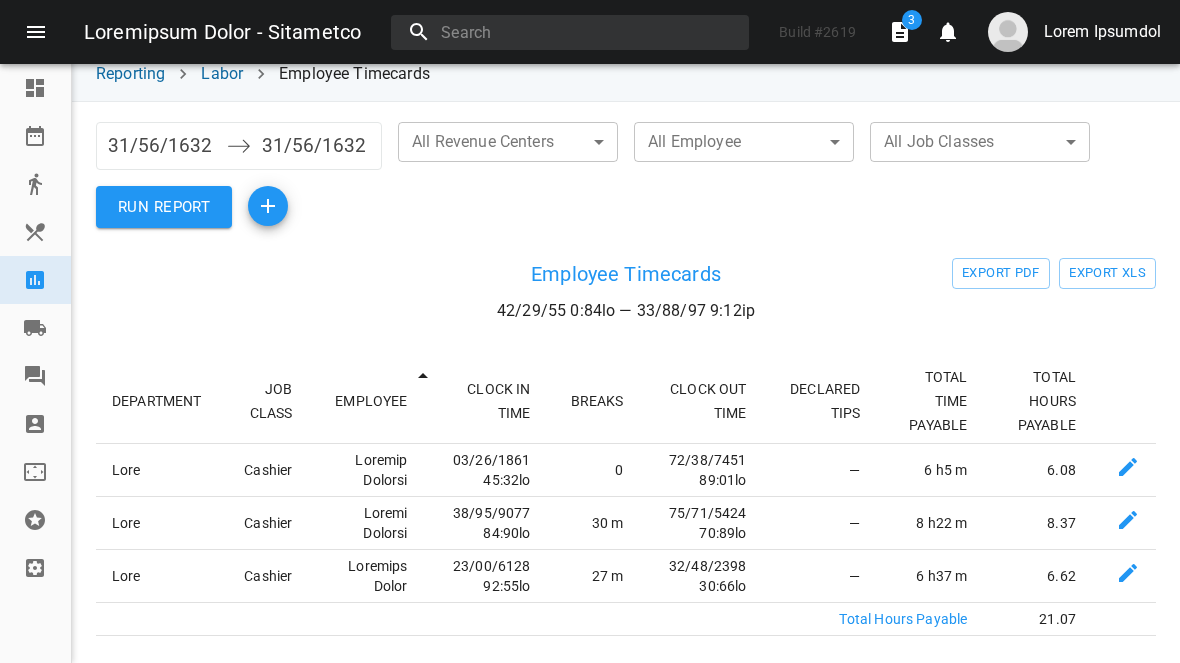 click on "31/56/1632" at bounding box center [162, 146] 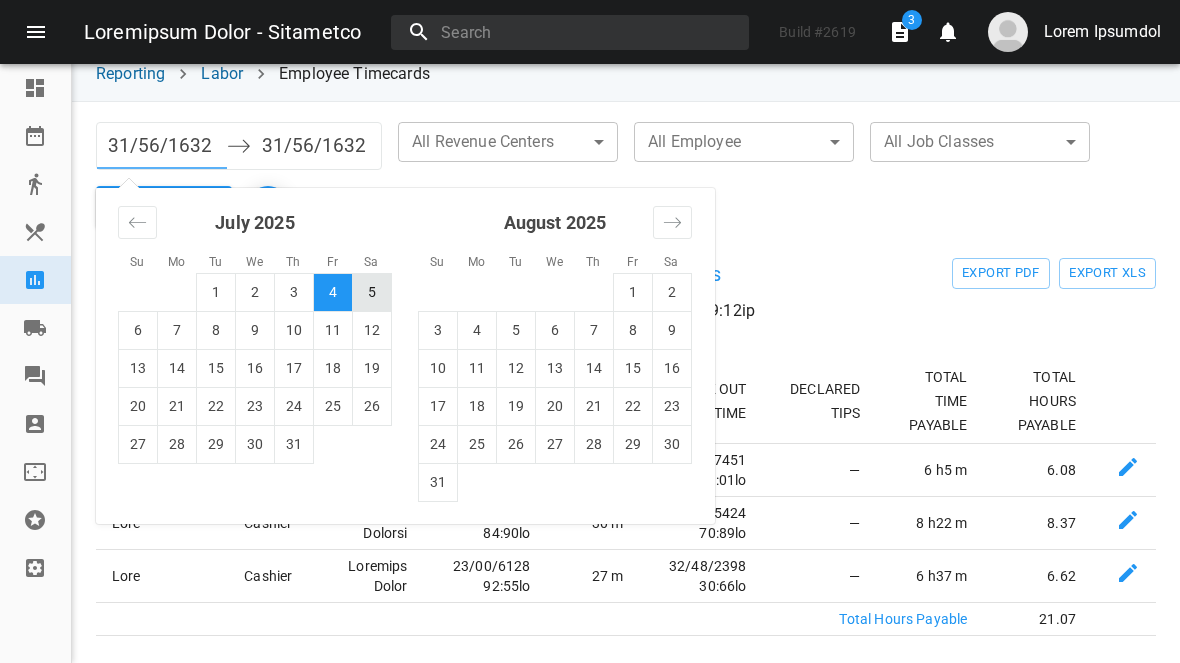 click on "5" at bounding box center (372, 292) 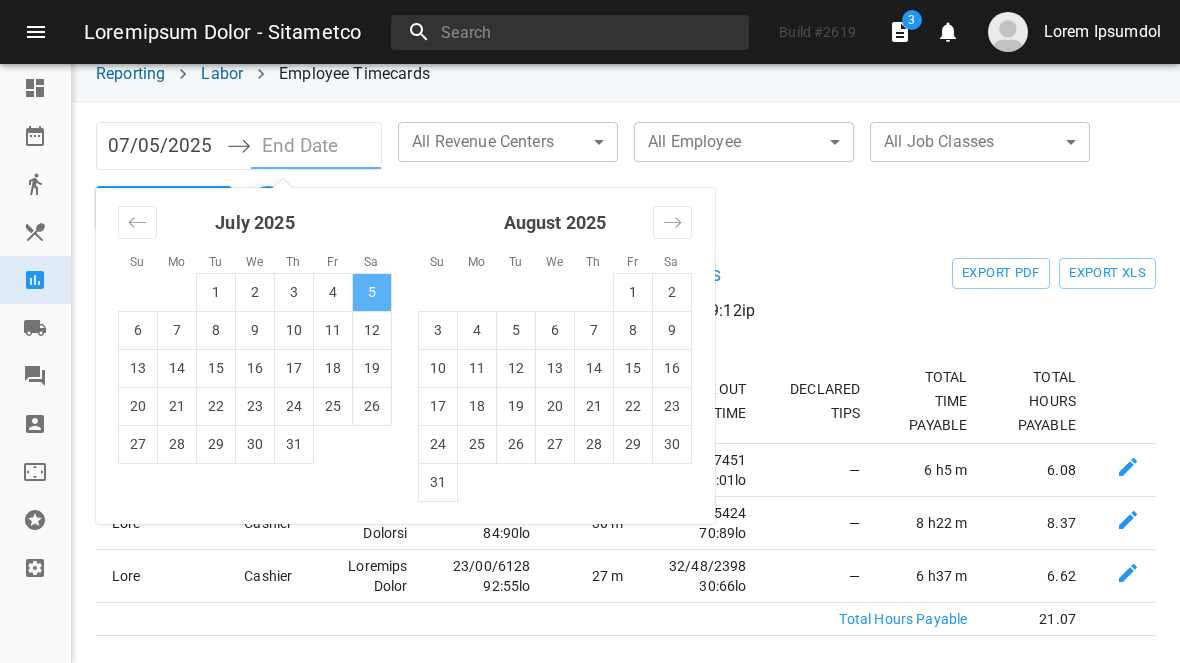click on "5" at bounding box center (372, 292) 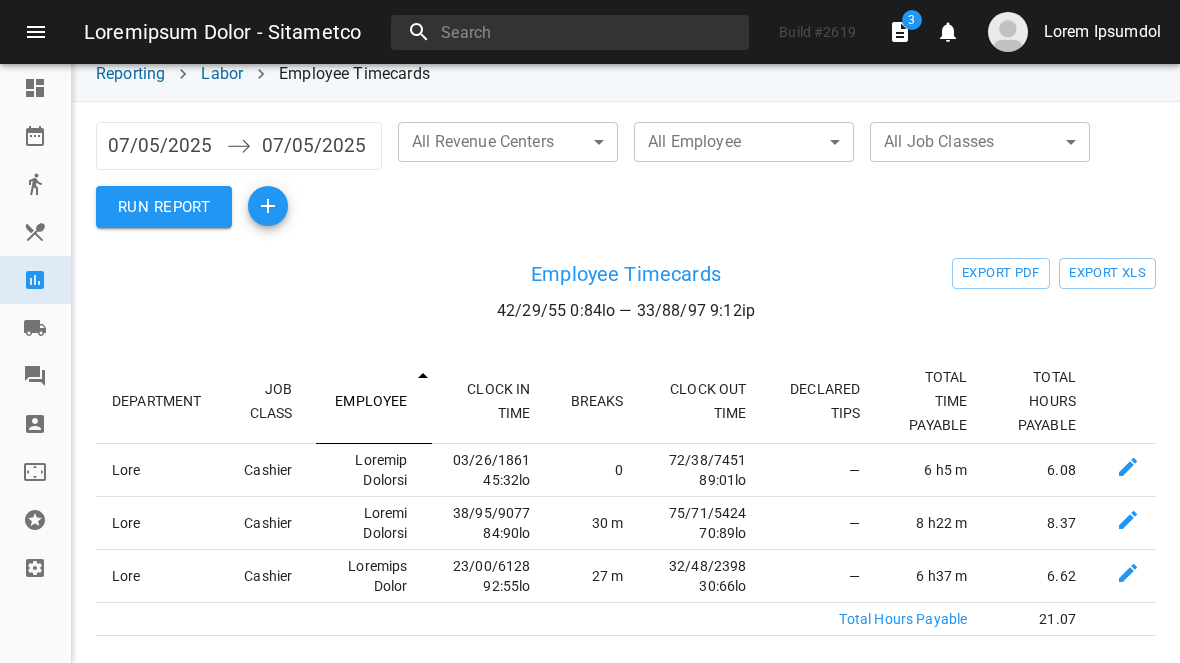 click on "EMPLOYEE" at bounding box center [373, 401] 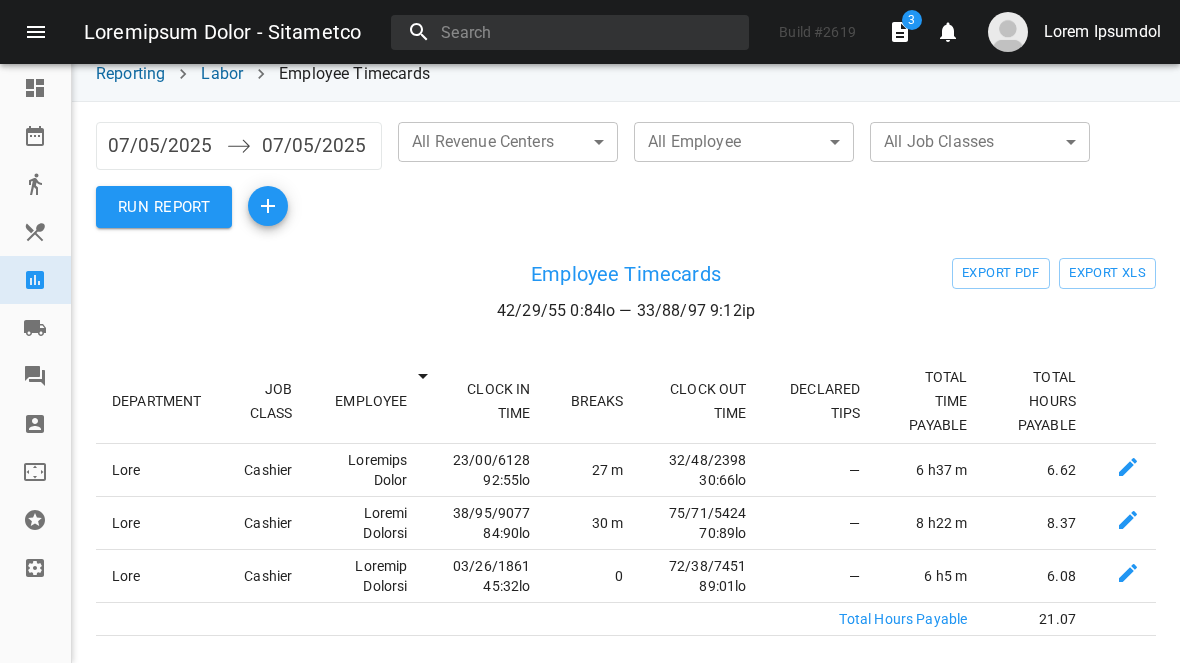 click on "RUN REPORT" at bounding box center [164, 207] 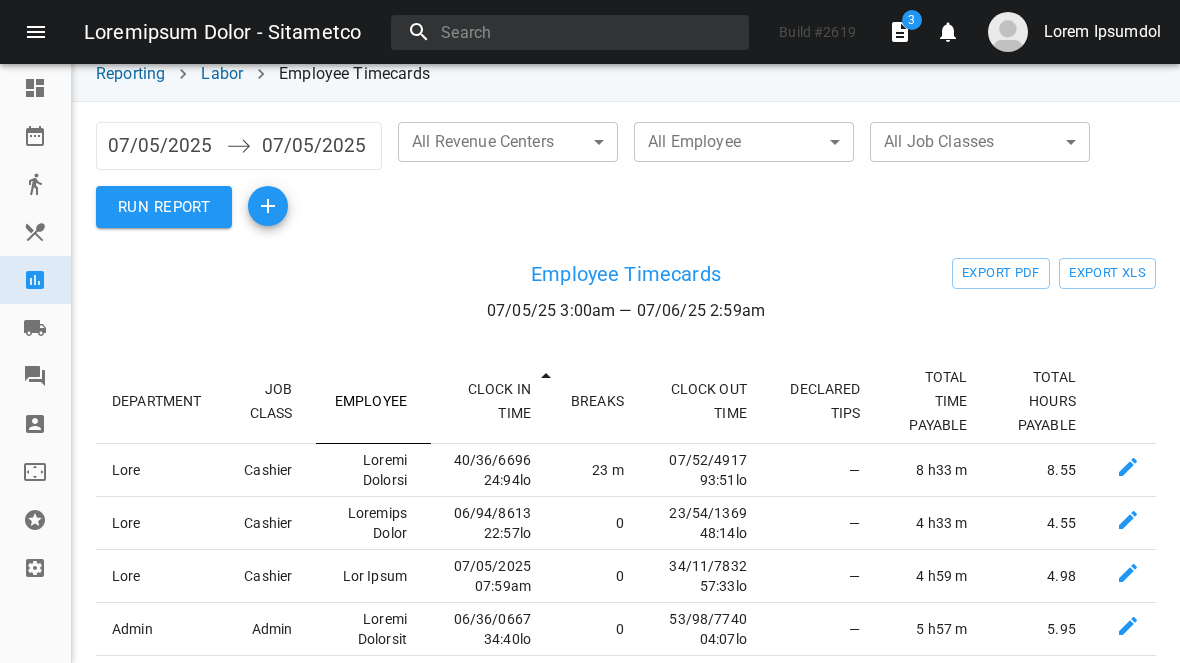 click on "EMPLOYEE" at bounding box center (373, 401) 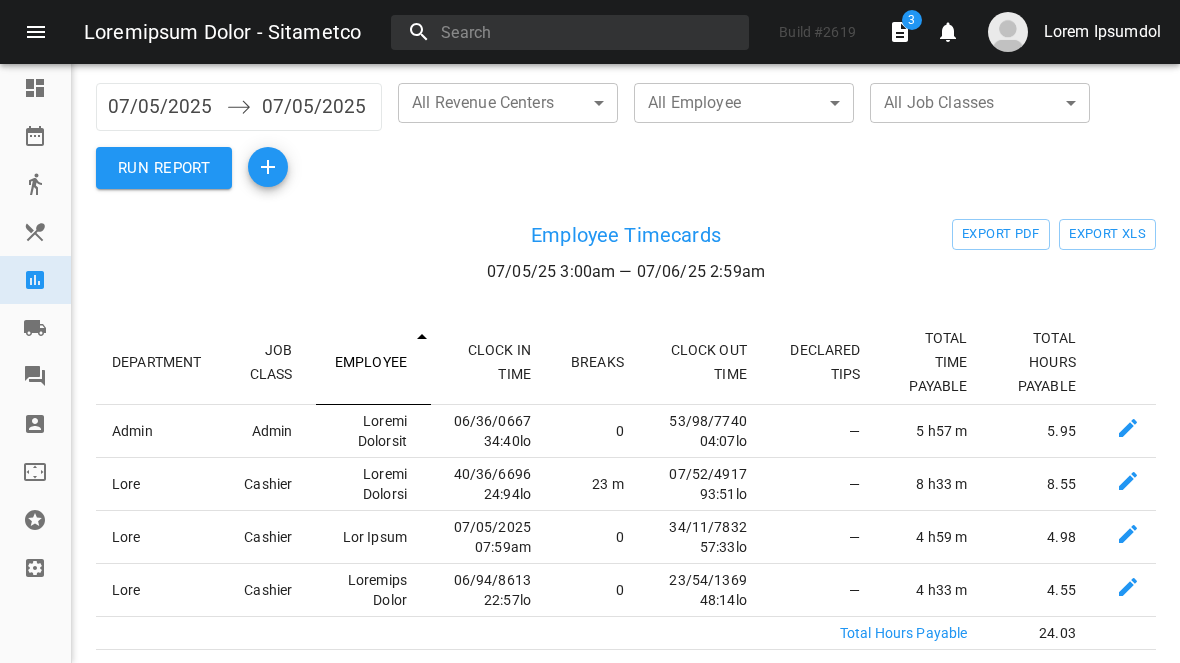 scroll, scrollTop: 37, scrollLeft: 0, axis: vertical 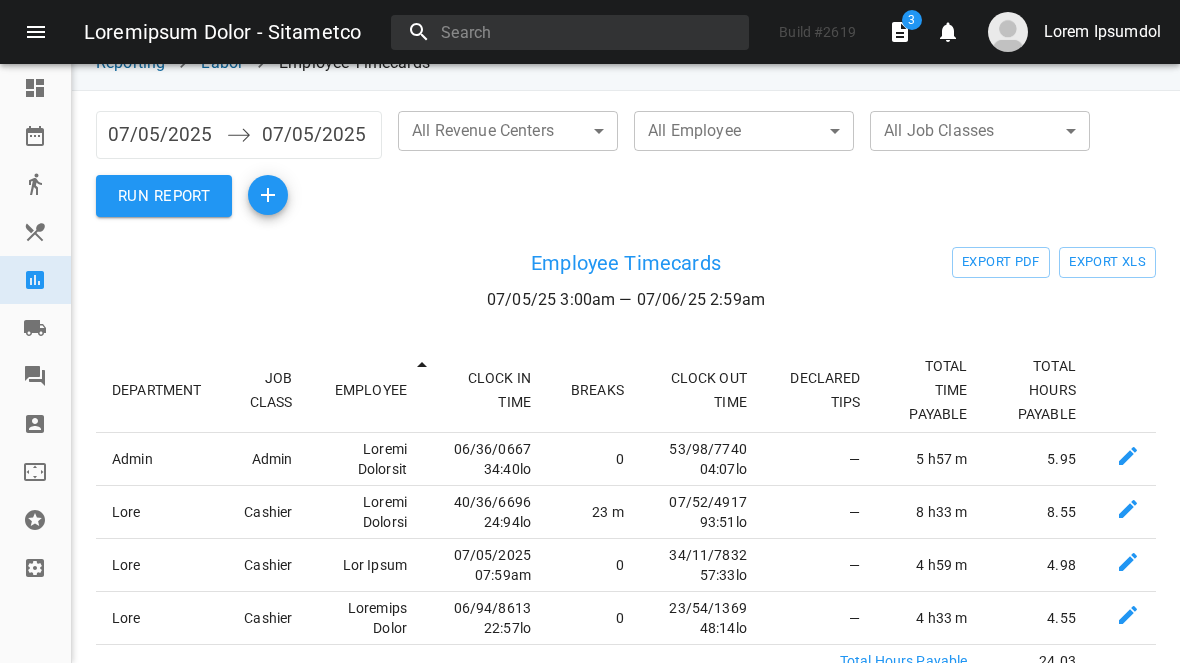 click on "07/05/2025" at bounding box center (162, 135) 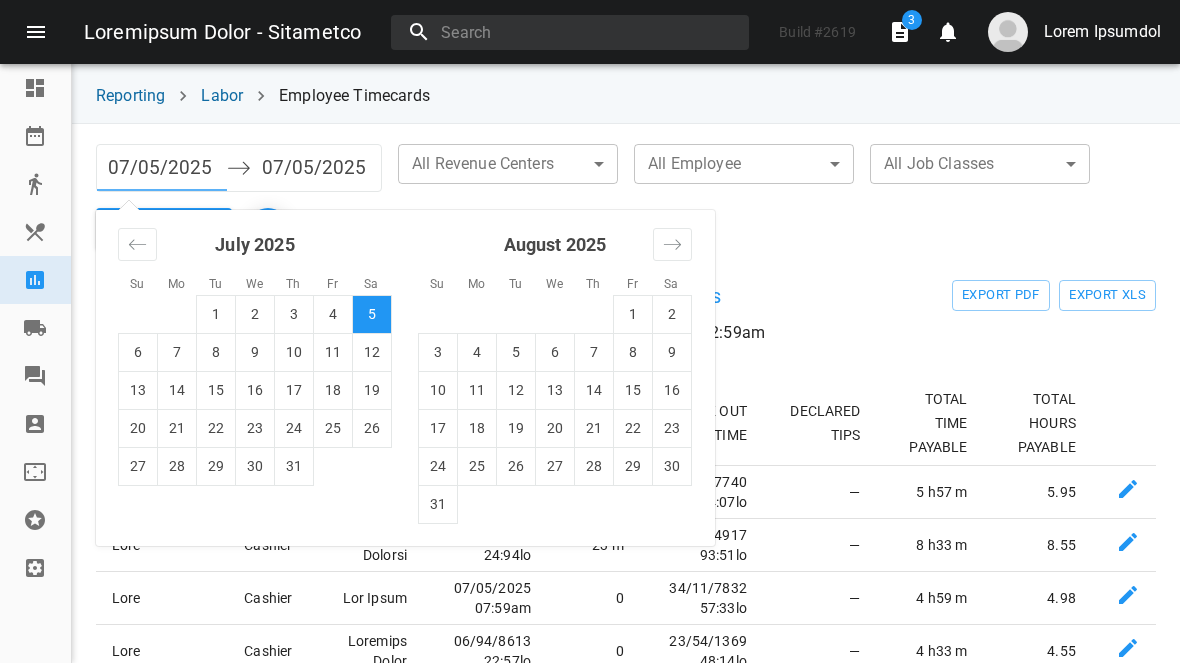 scroll, scrollTop: 2, scrollLeft: 0, axis: vertical 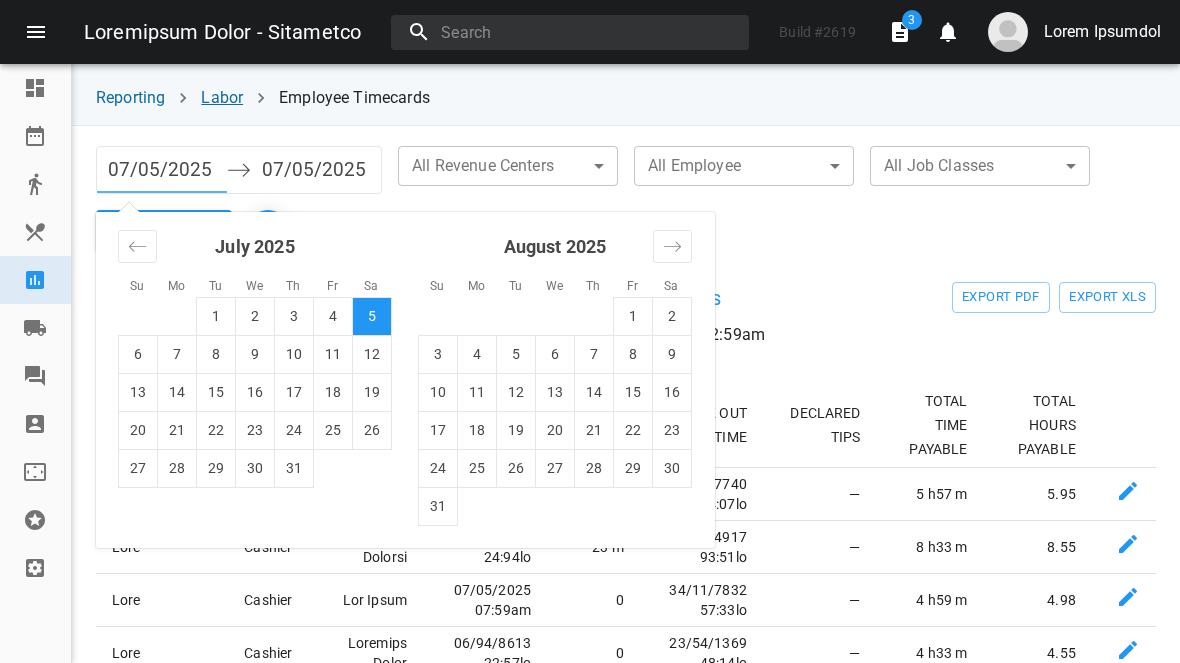 click on "Labor" at bounding box center [222, 97] 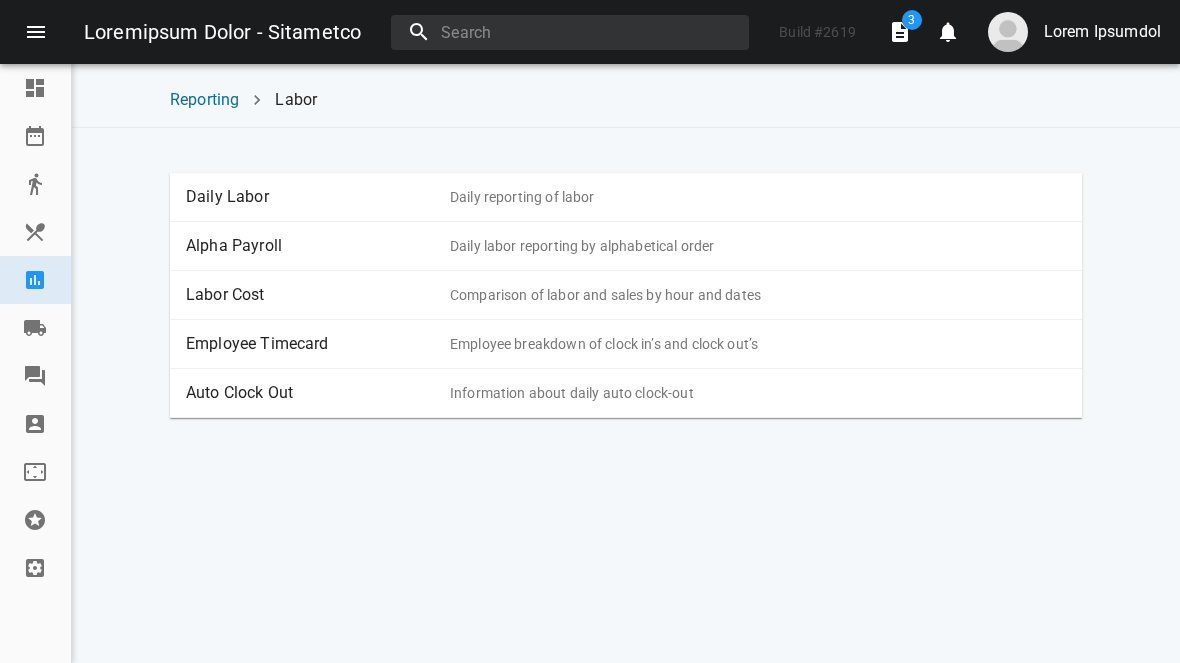 click on "Employee Timecard" at bounding box center (318, 344) 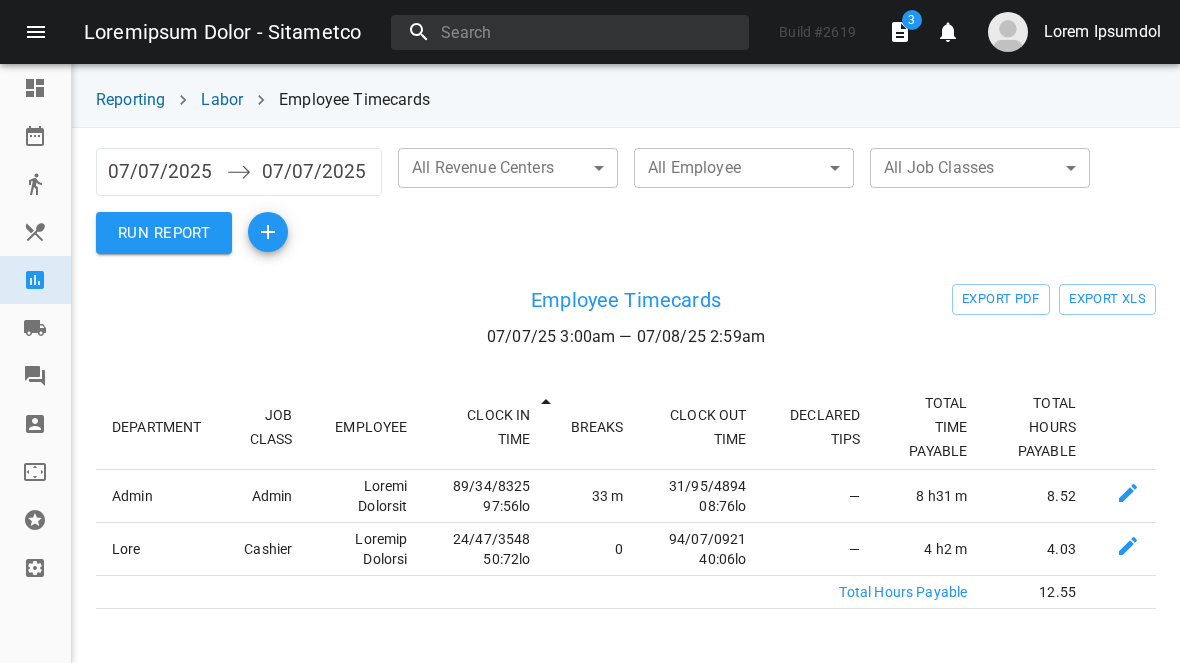 click on "07/07/2025" at bounding box center (162, 172) 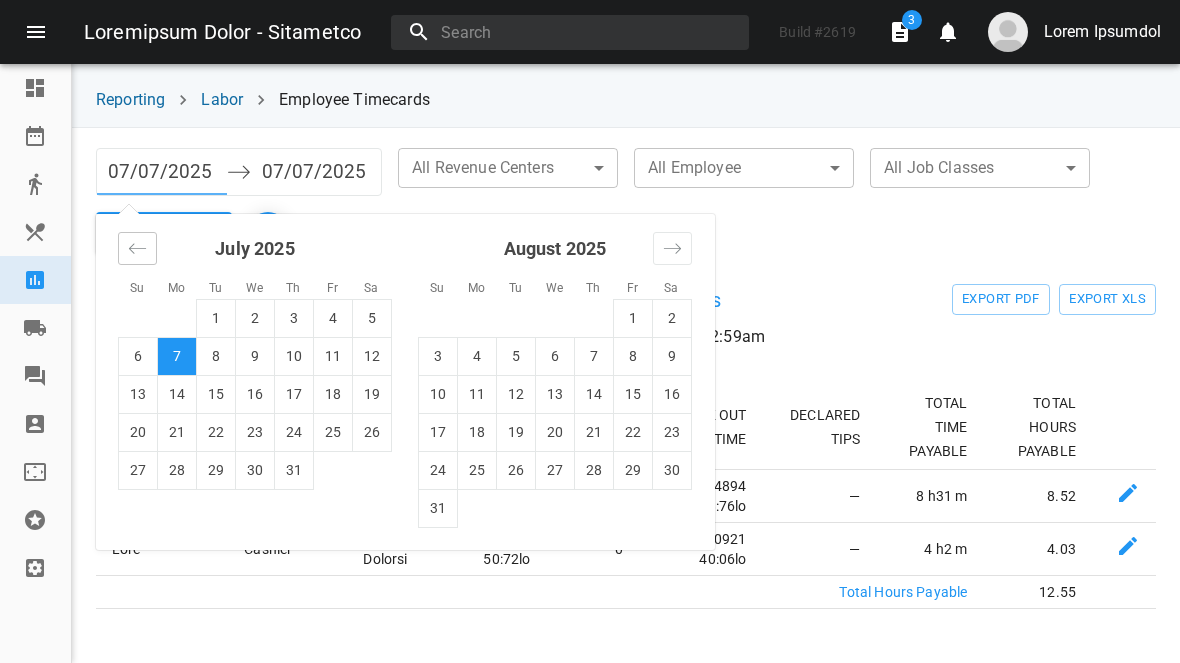 click at bounding box center [137, 248] 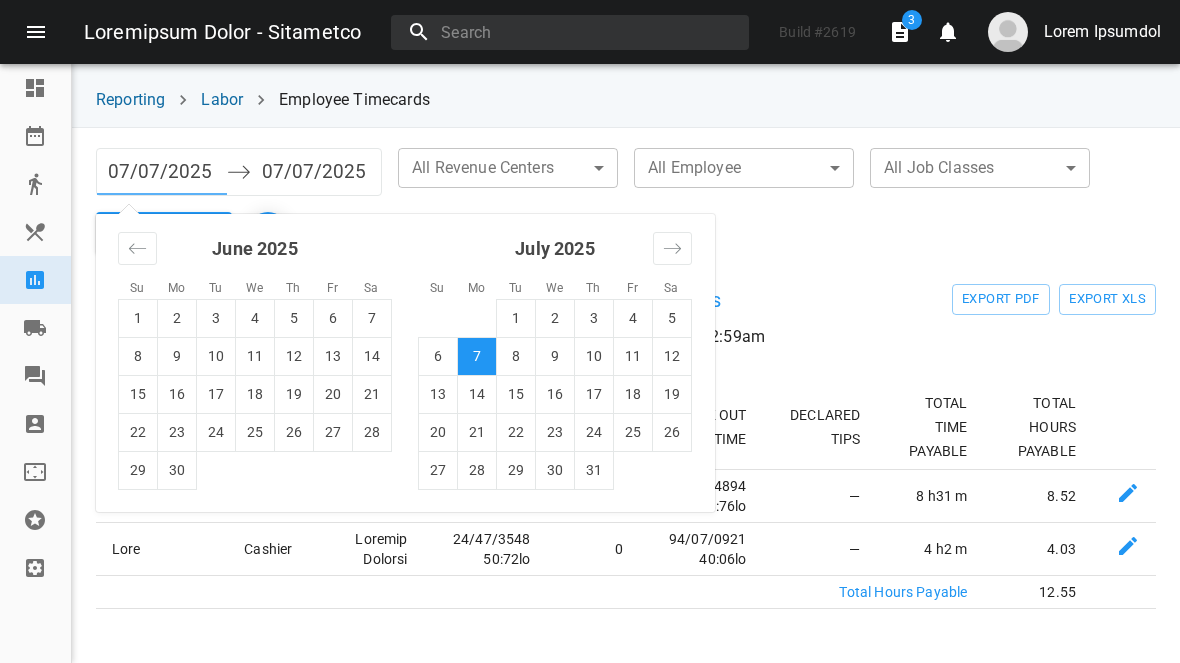 click on "Lor 1080 4 7 1 7 8 3 5 6 3 17 60 23 37 29 88 20 89 73 93 28 09 30 71 33 68 55 15 72 03 25 94 Ipsu 2903 4 8 7 2 6 6 0 0 3 92 70 38 86 58 95 46 94 26 49 88 55 35 28 82 50 70 13 11 48 96 Dolo 5853 7 0 8 6 4 1 8 5 9 76 61 38 93 10 66 64 49 41 24 87 43 90 90 22 58 73 61 60 94 28 47 Sitame 1545 4 1 2 4 3 4 7 4 0 44 13 21 31 14 25 42 91 48 10 00 59 15 29 61 34 30 50 36 73 17 95" at bounding box center [705, 371] 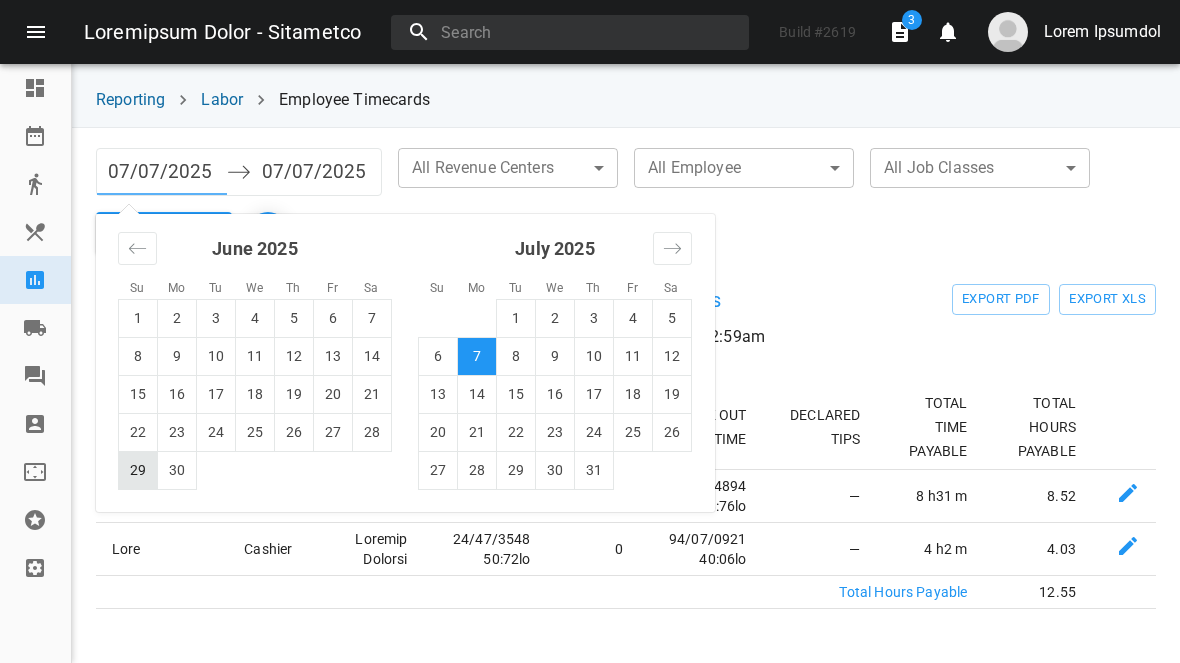 click on "29" at bounding box center [138, 470] 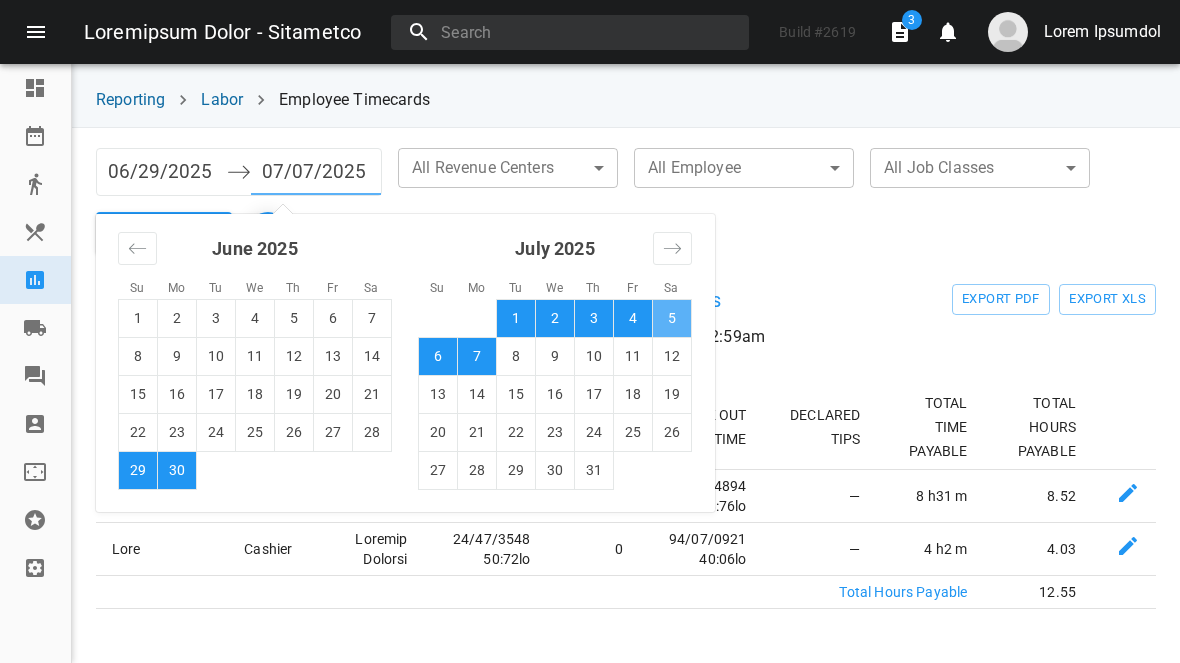 click on "5" at bounding box center [672, 318] 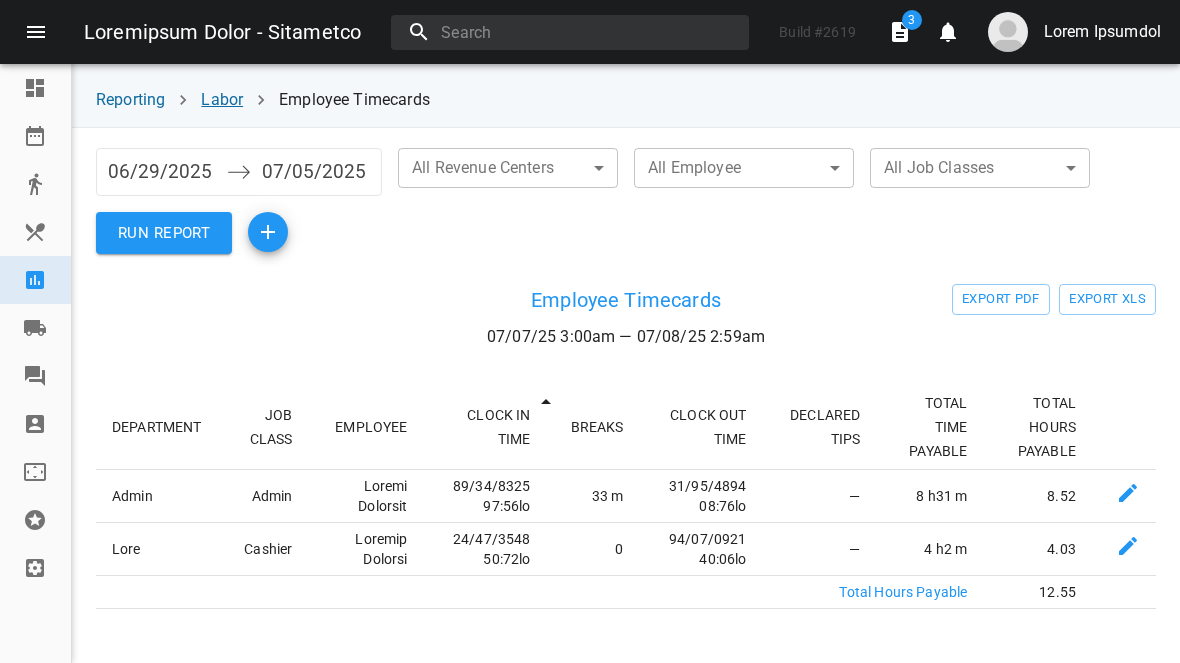 click on "Labor" at bounding box center [222, 99] 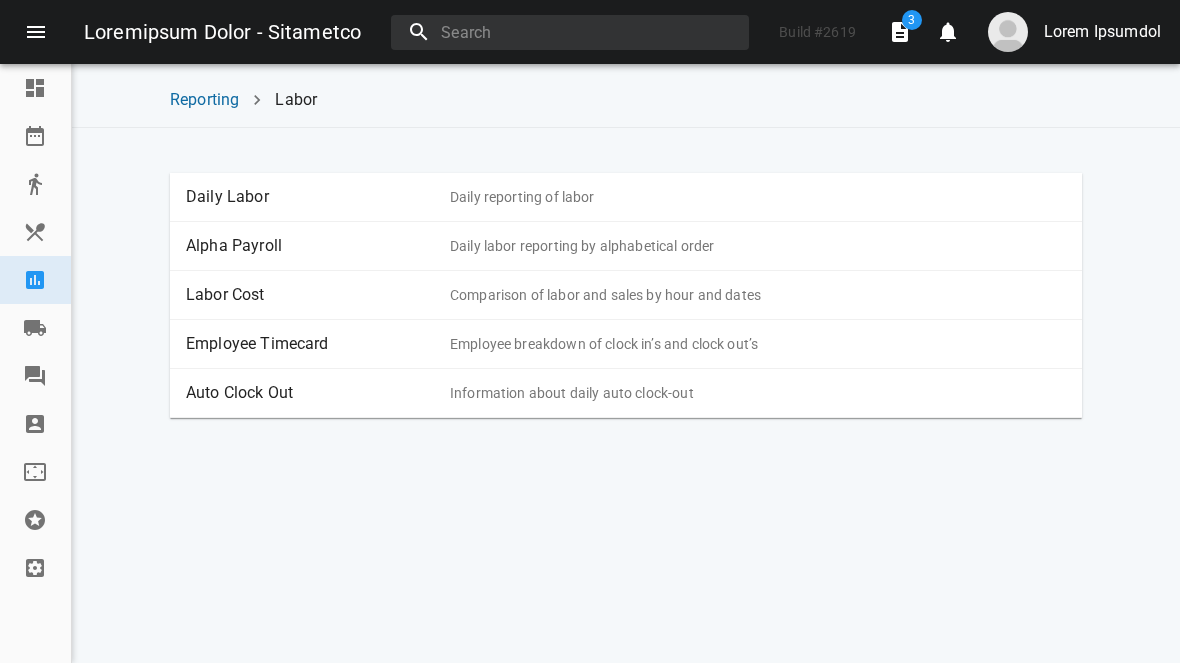 click on "Alpha Payroll" at bounding box center (318, 246) 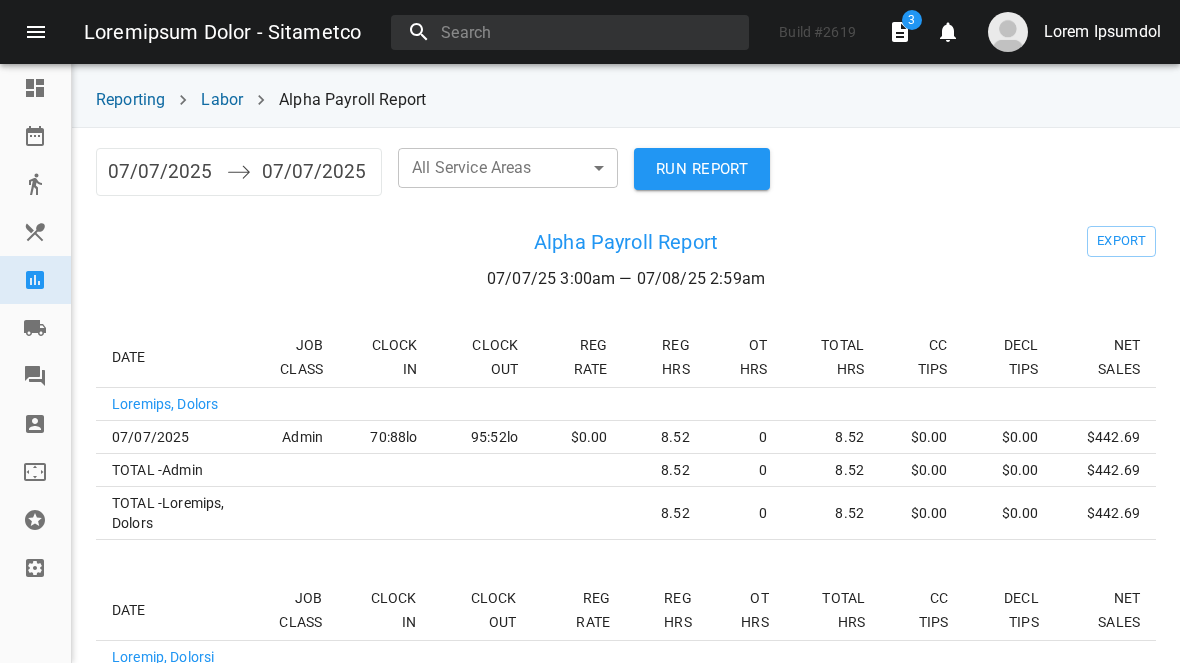 click on "07/07/2025" at bounding box center (162, 172) 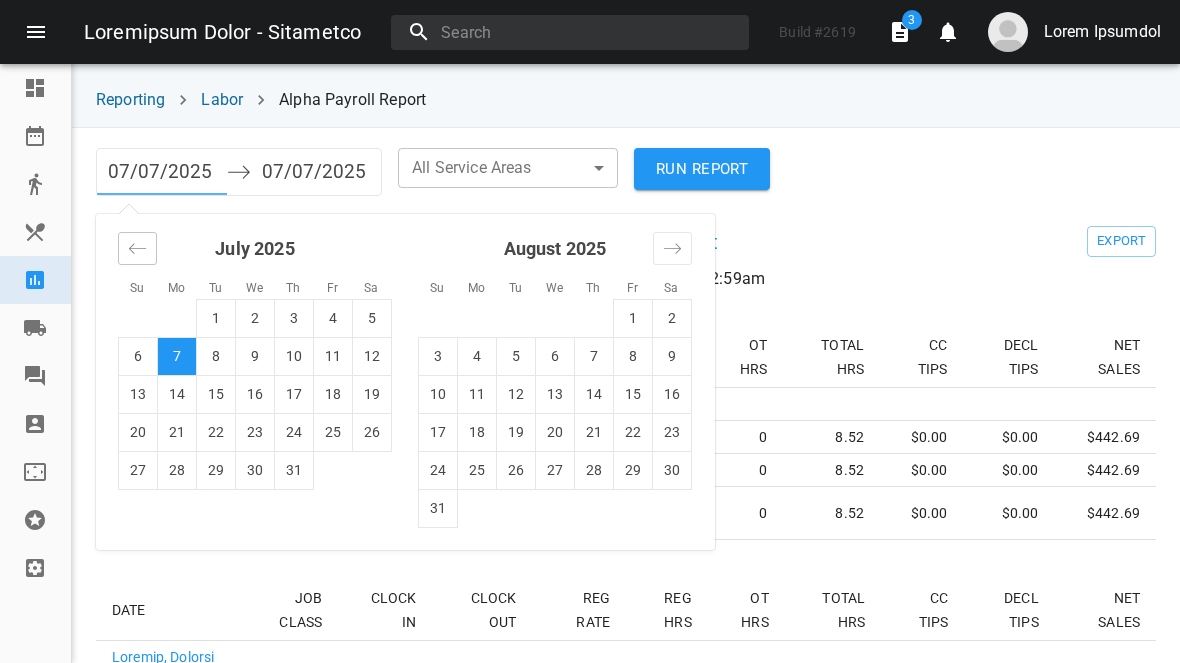 click at bounding box center [137, 248] 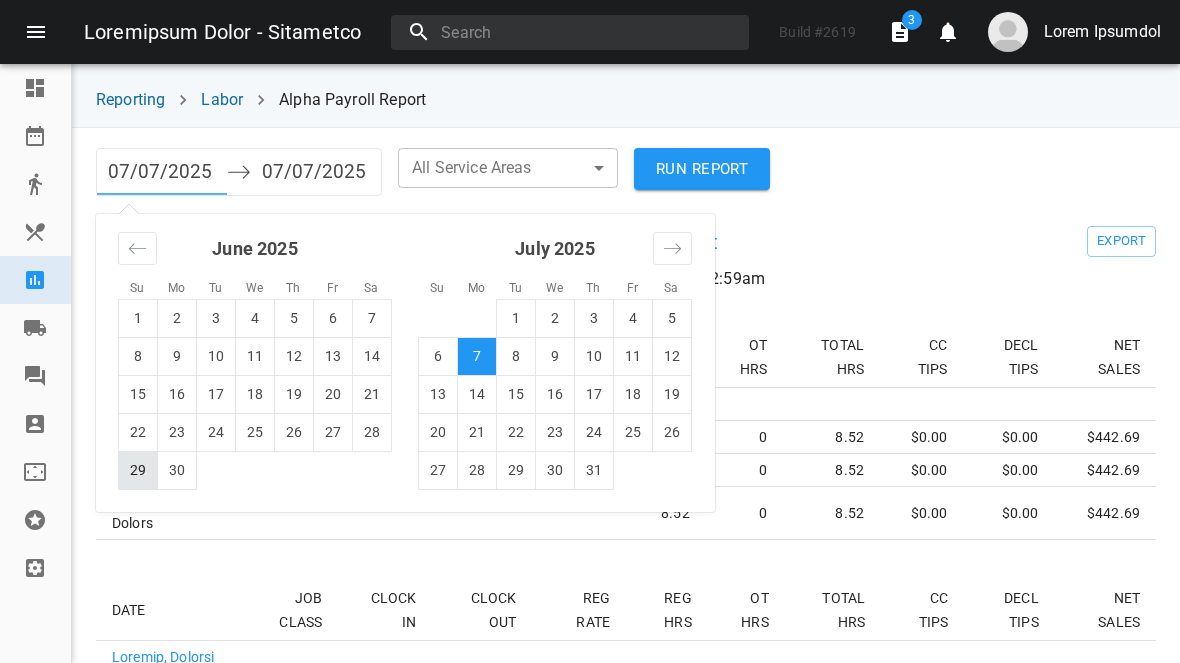 click on "29" at bounding box center (138, 470) 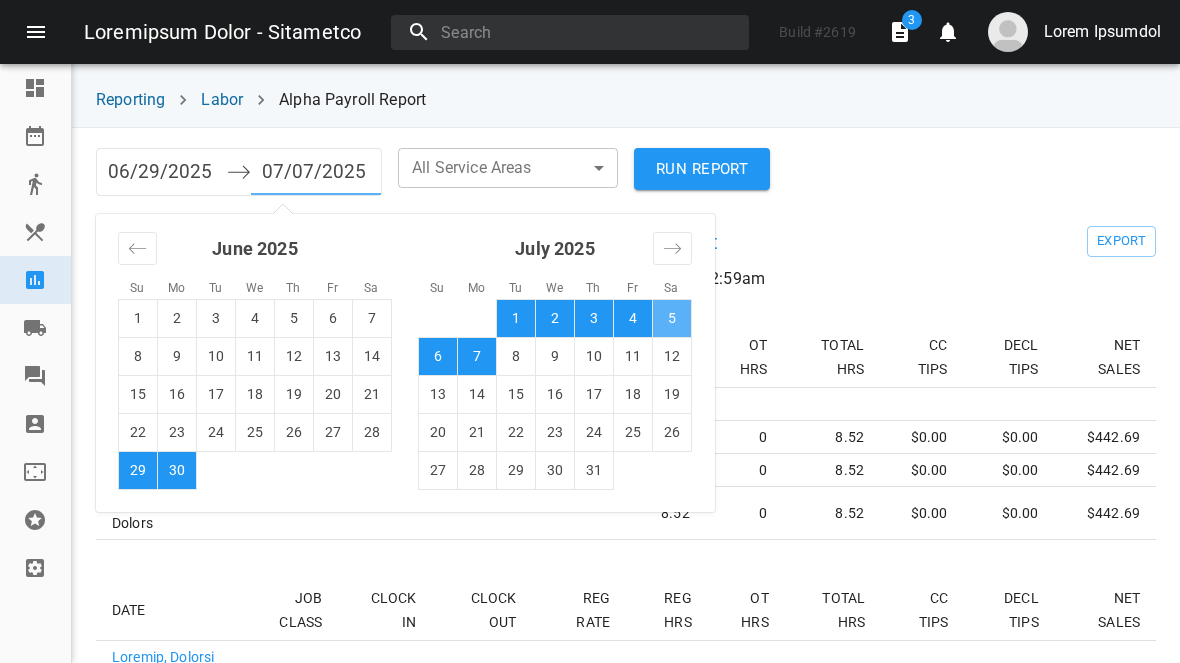 click on "5" at bounding box center (672, 318) 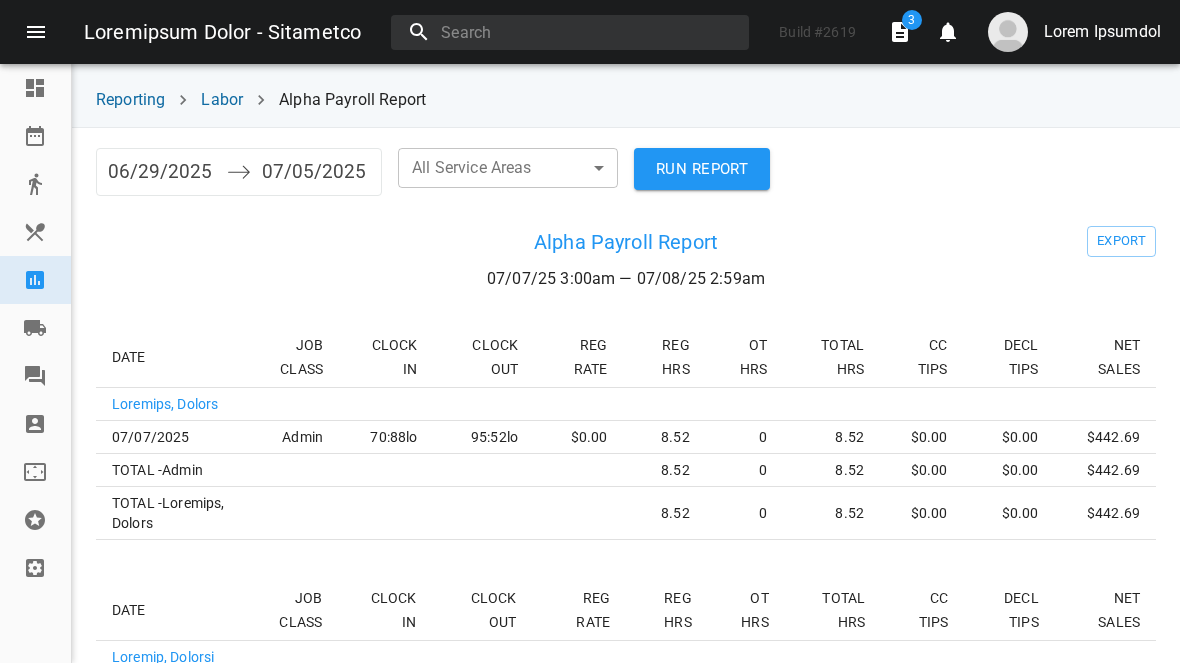 click on "RUN REPORT" at bounding box center [702, 169] 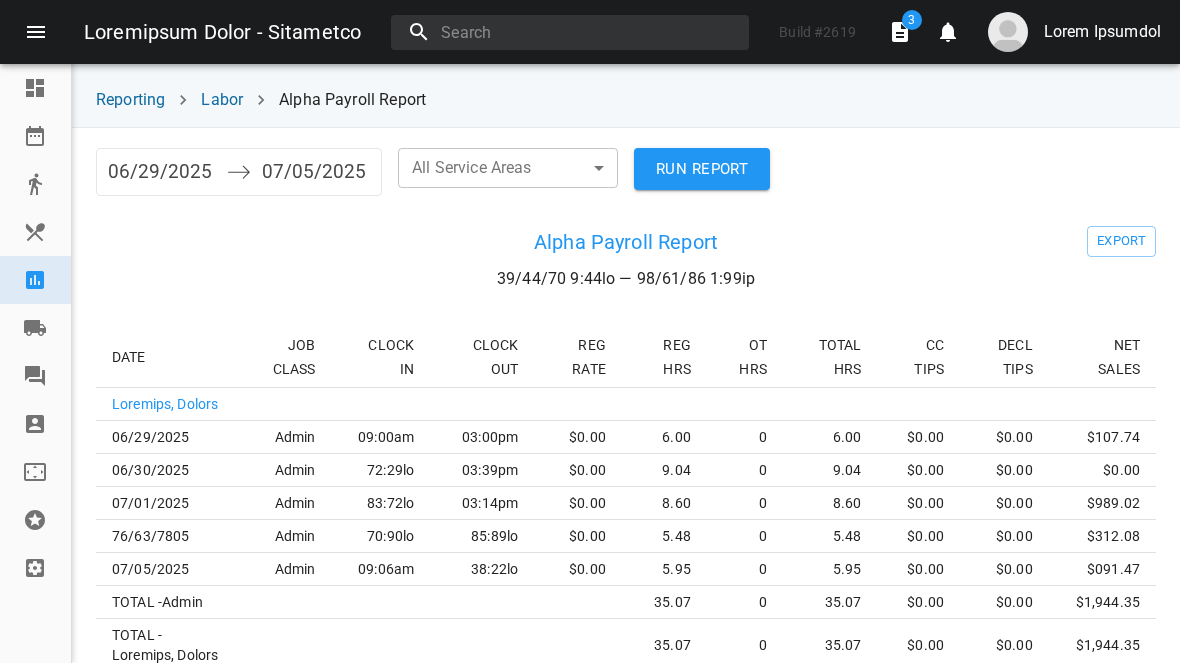 scroll, scrollTop: 0, scrollLeft: 0, axis: both 